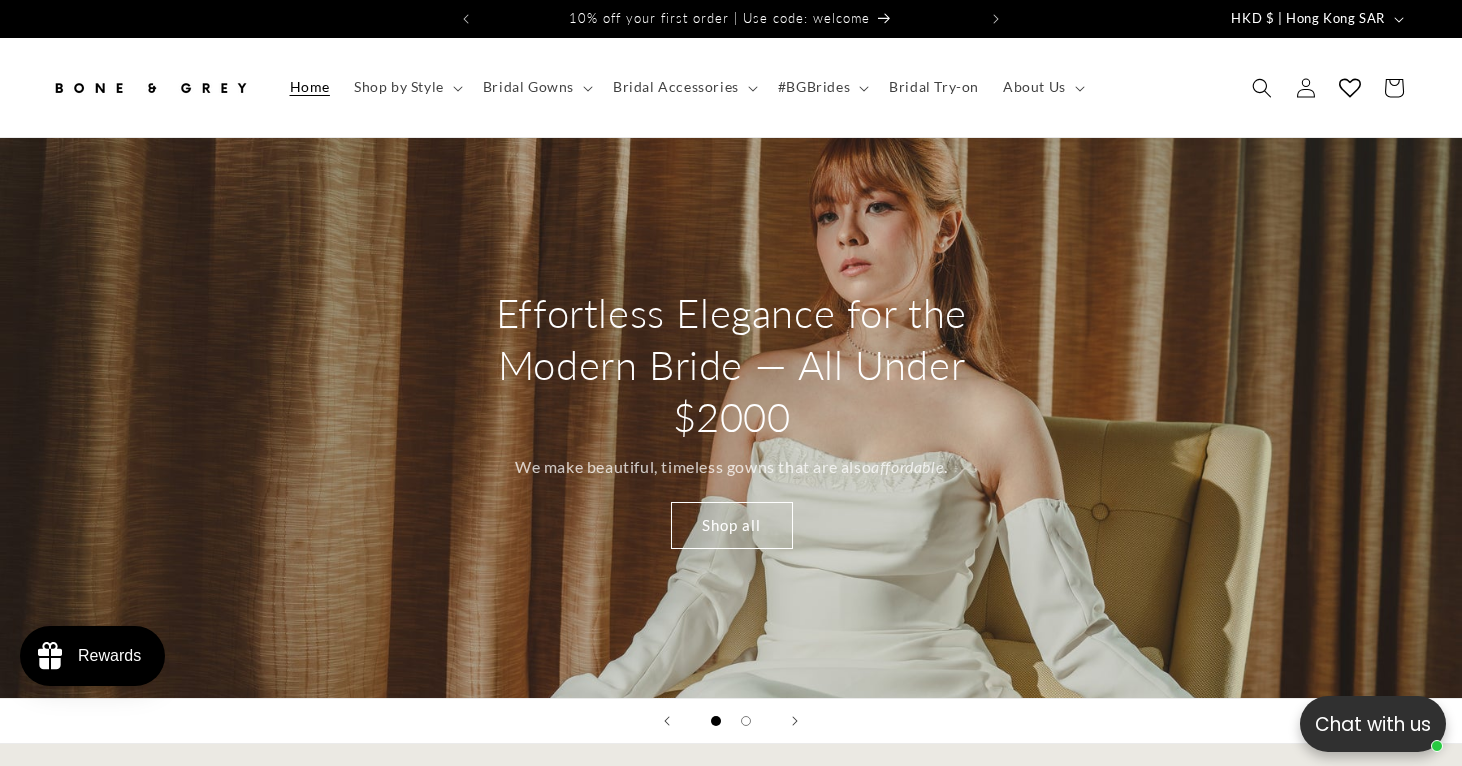 scroll, scrollTop: 0, scrollLeft: 0, axis: both 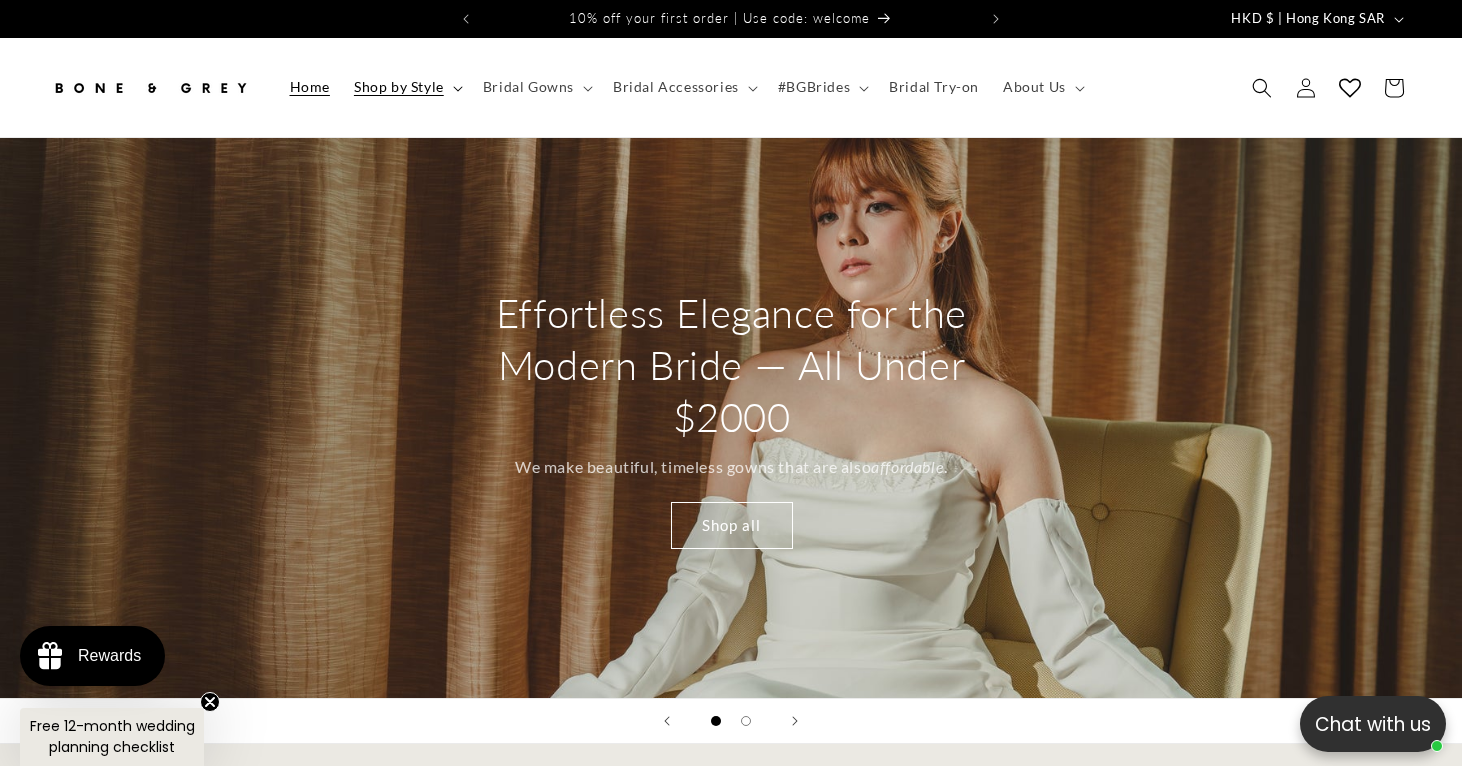 click on "Shop by Style" at bounding box center [399, 87] 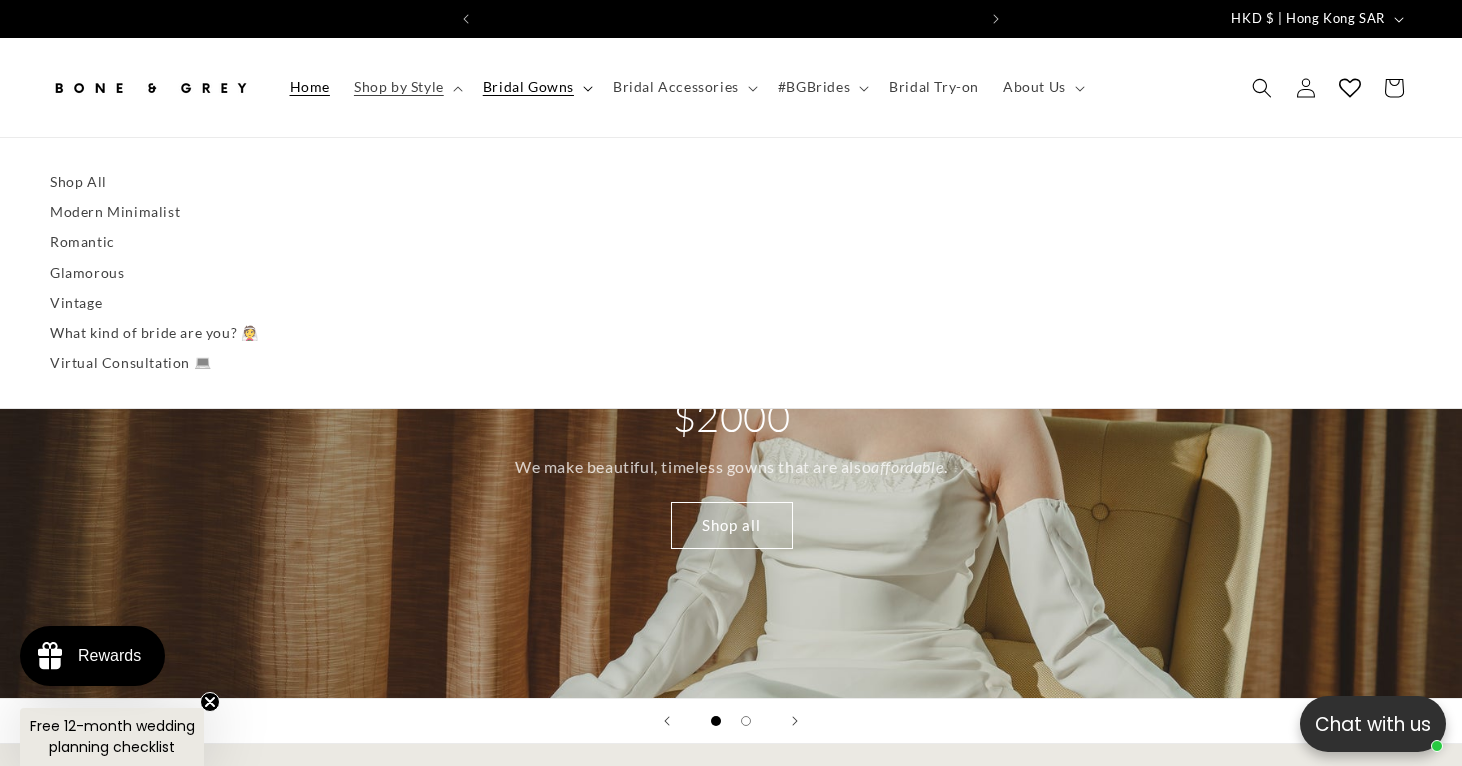 scroll, scrollTop: 0, scrollLeft: 495, axis: horizontal 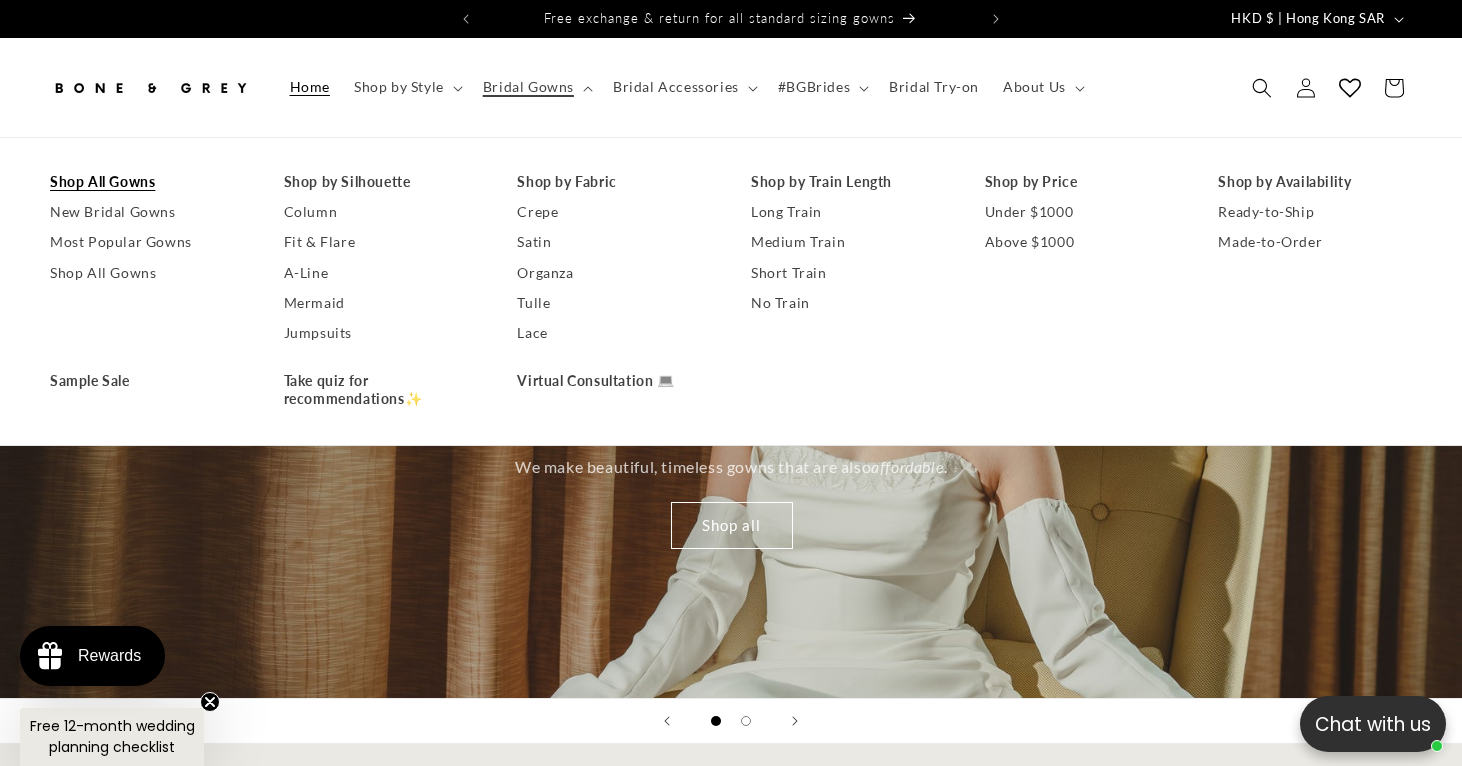 click on "Shop All Gowns" at bounding box center [147, 182] 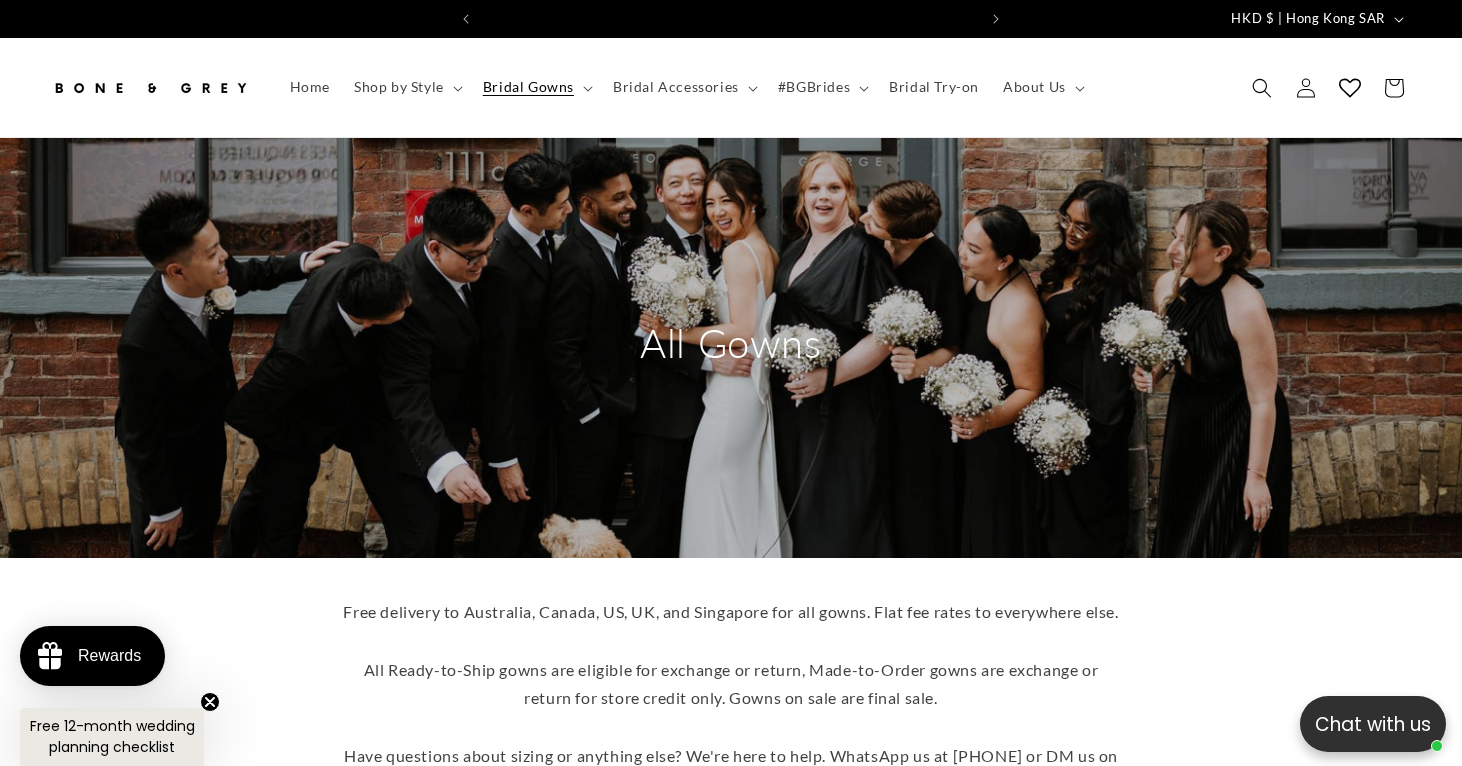 scroll, scrollTop: 0, scrollLeft: 0, axis: both 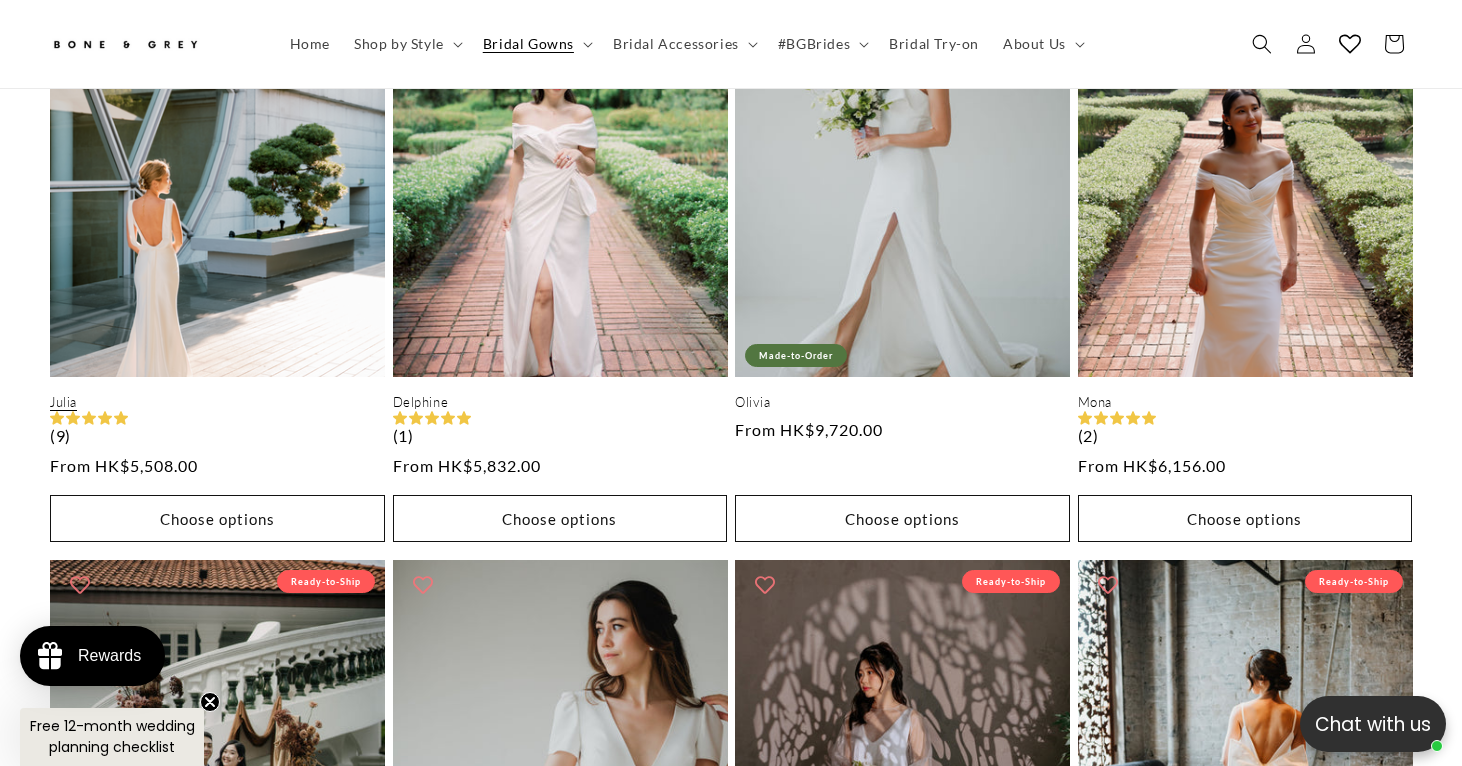 click on "Julia" at bounding box center [217, 402] 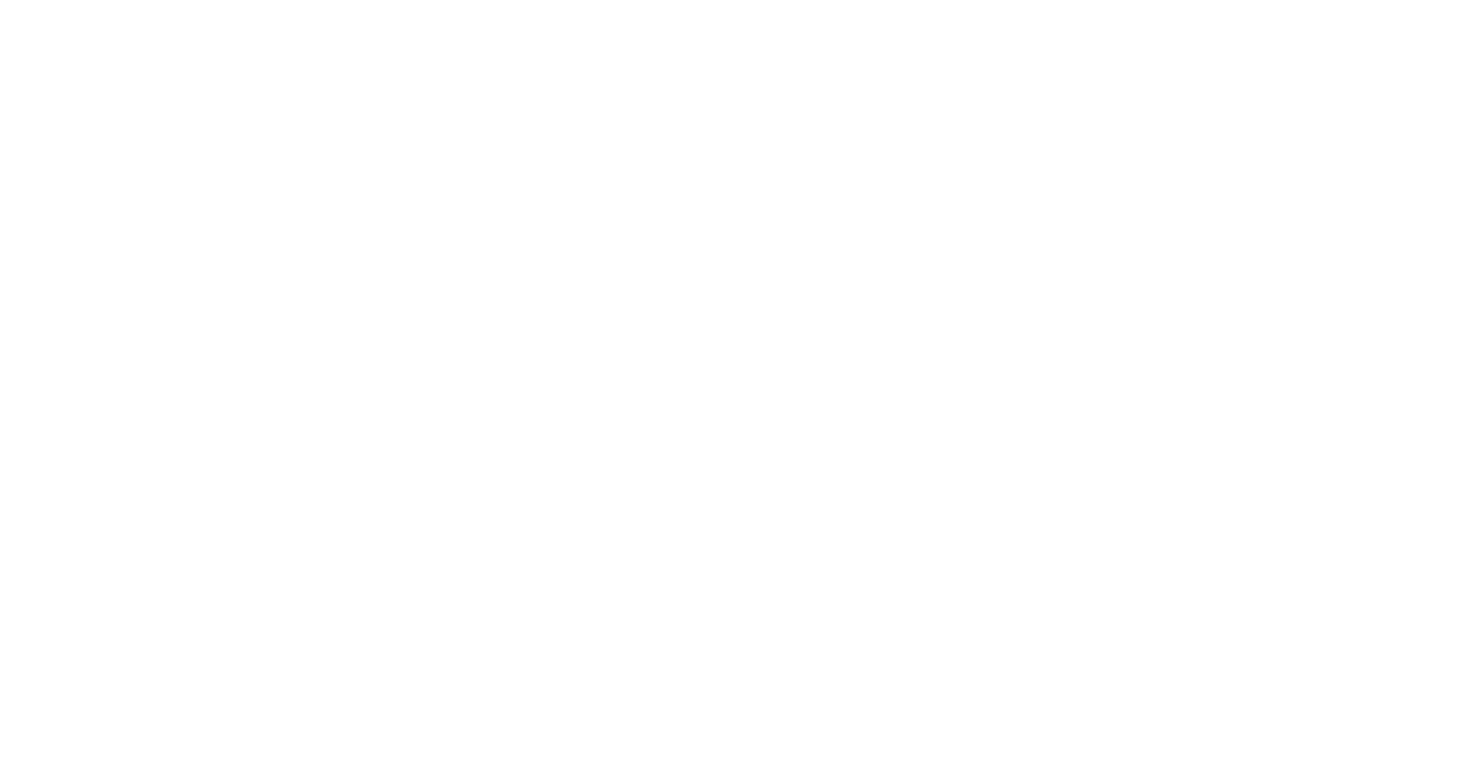 scroll, scrollTop: 0, scrollLeft: 0, axis: both 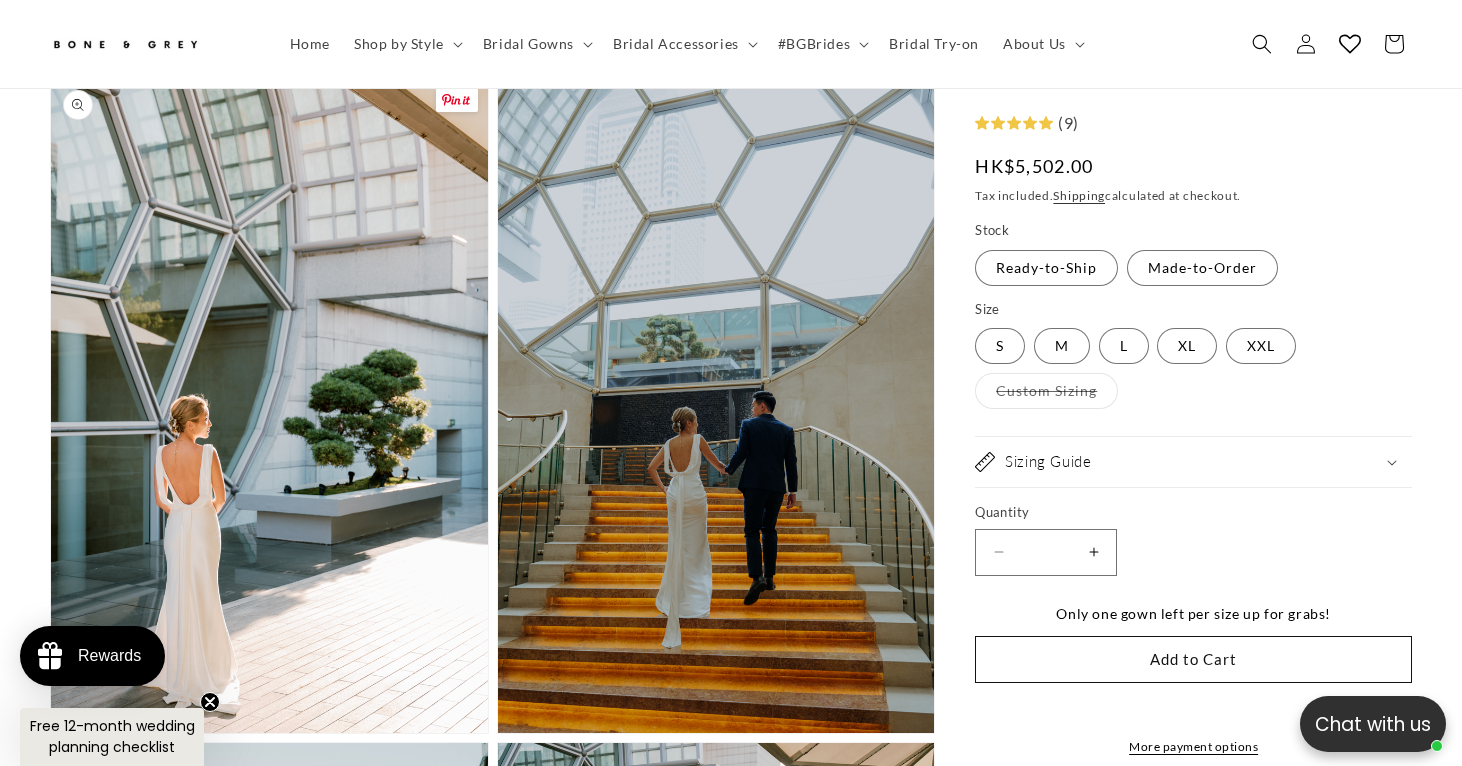 click on "Open media 2 in modal" at bounding box center (51, 733) 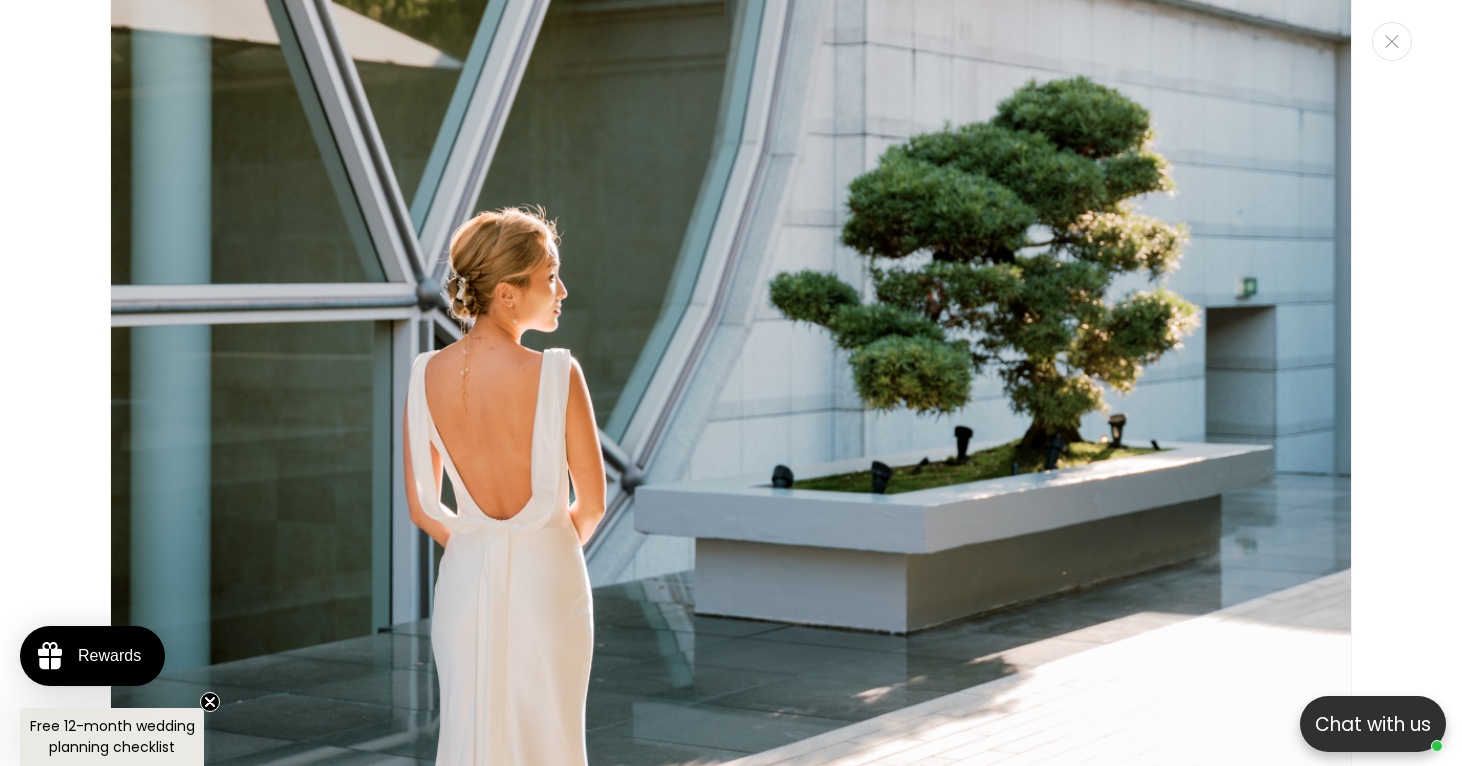 scroll, scrollTop: 2754, scrollLeft: 0, axis: vertical 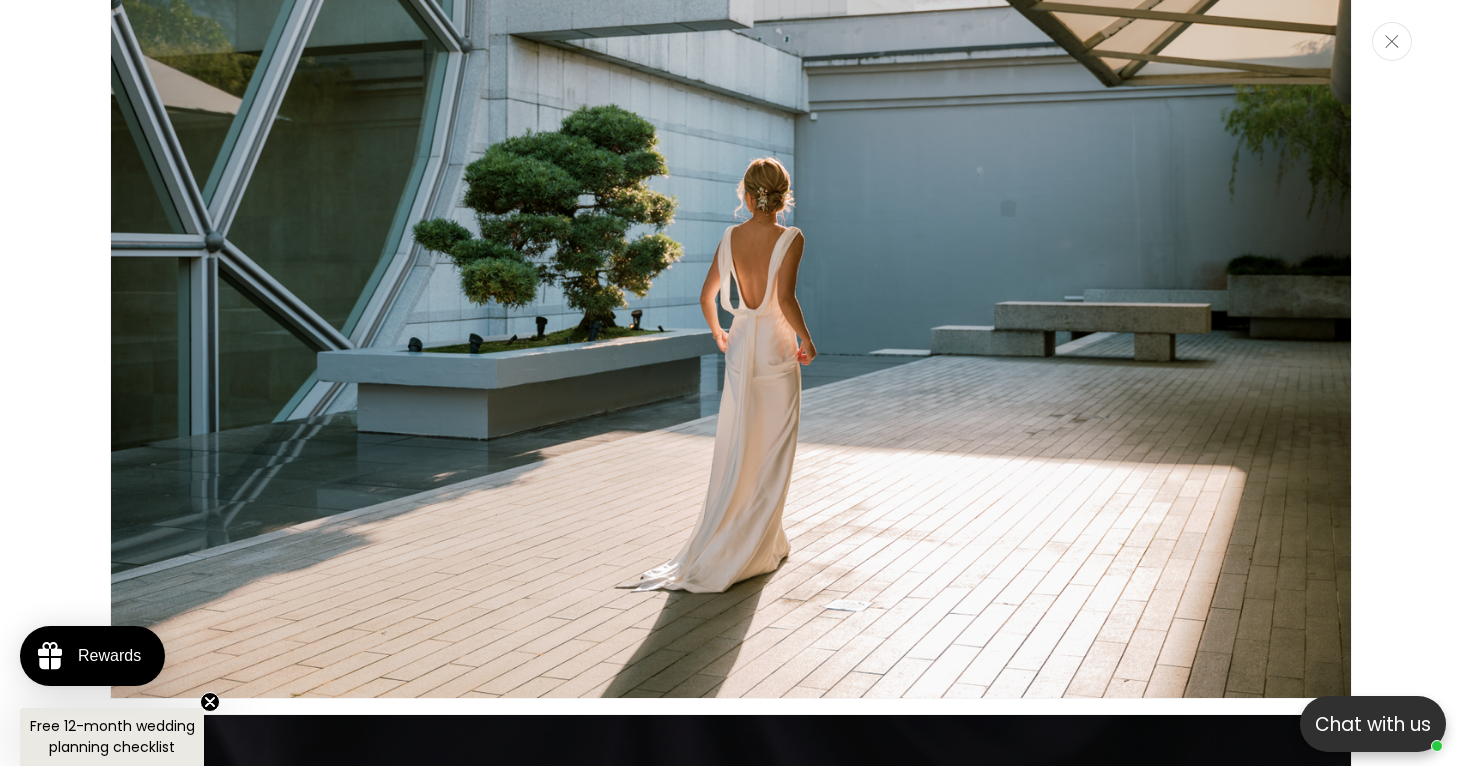click at bounding box center (1392, 41) 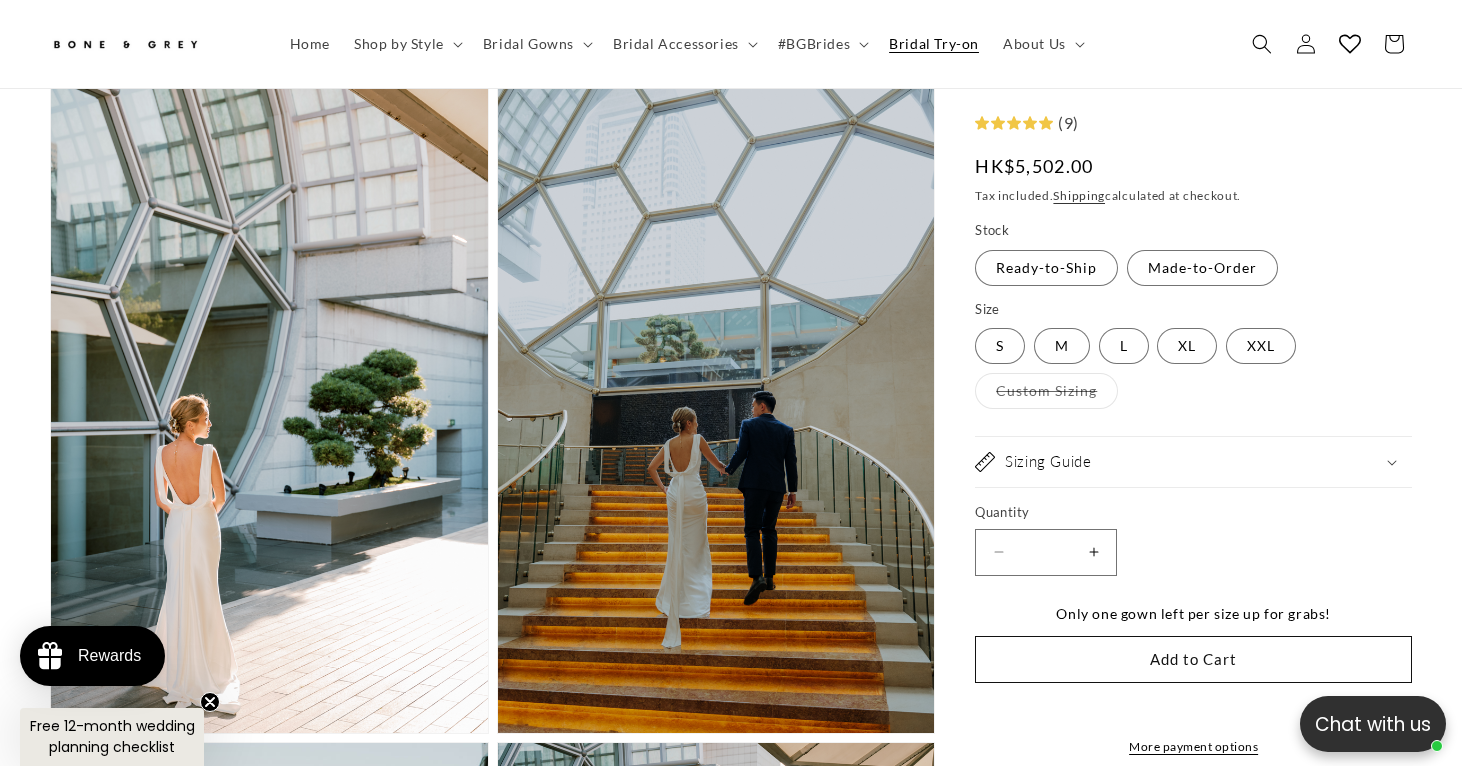 scroll, scrollTop: 0, scrollLeft: 0, axis: both 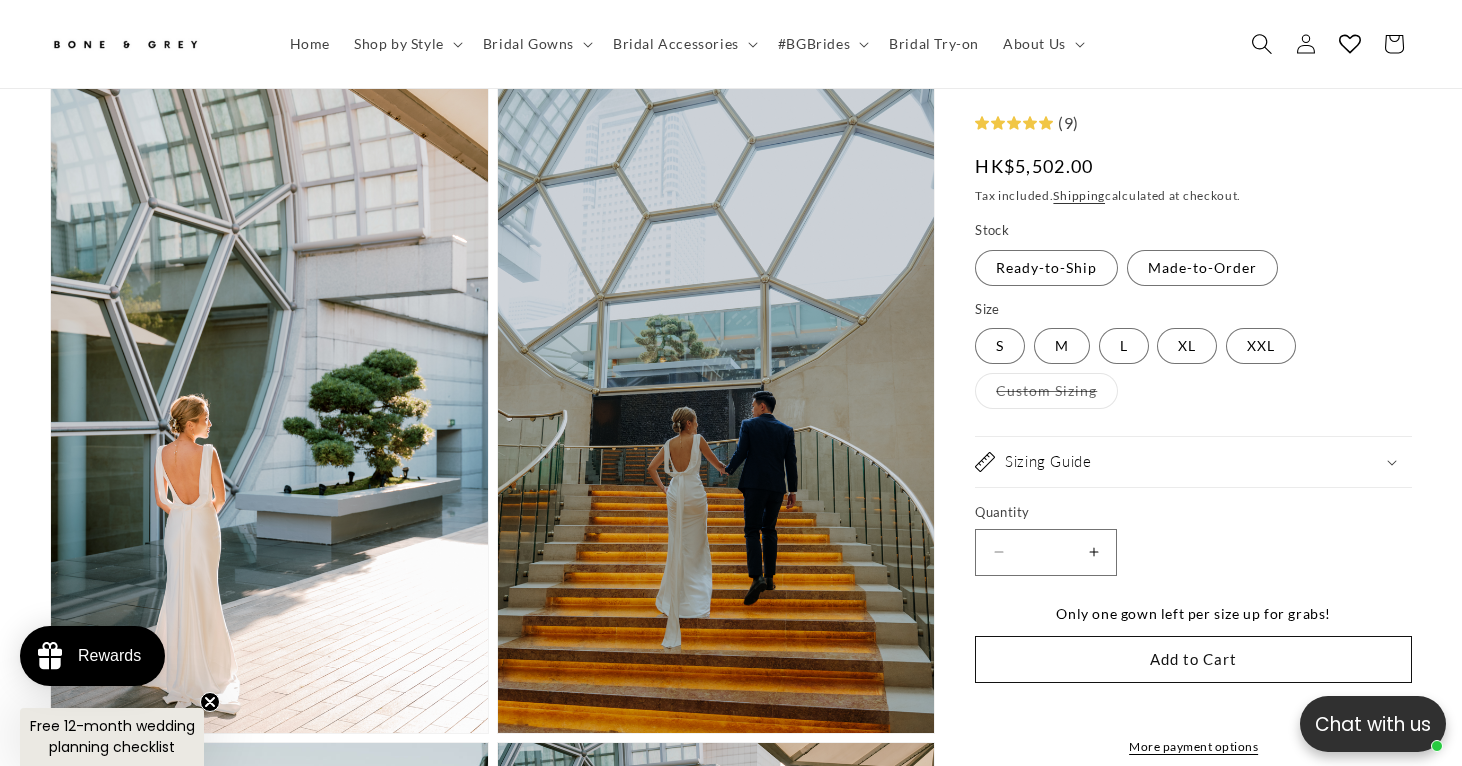 click 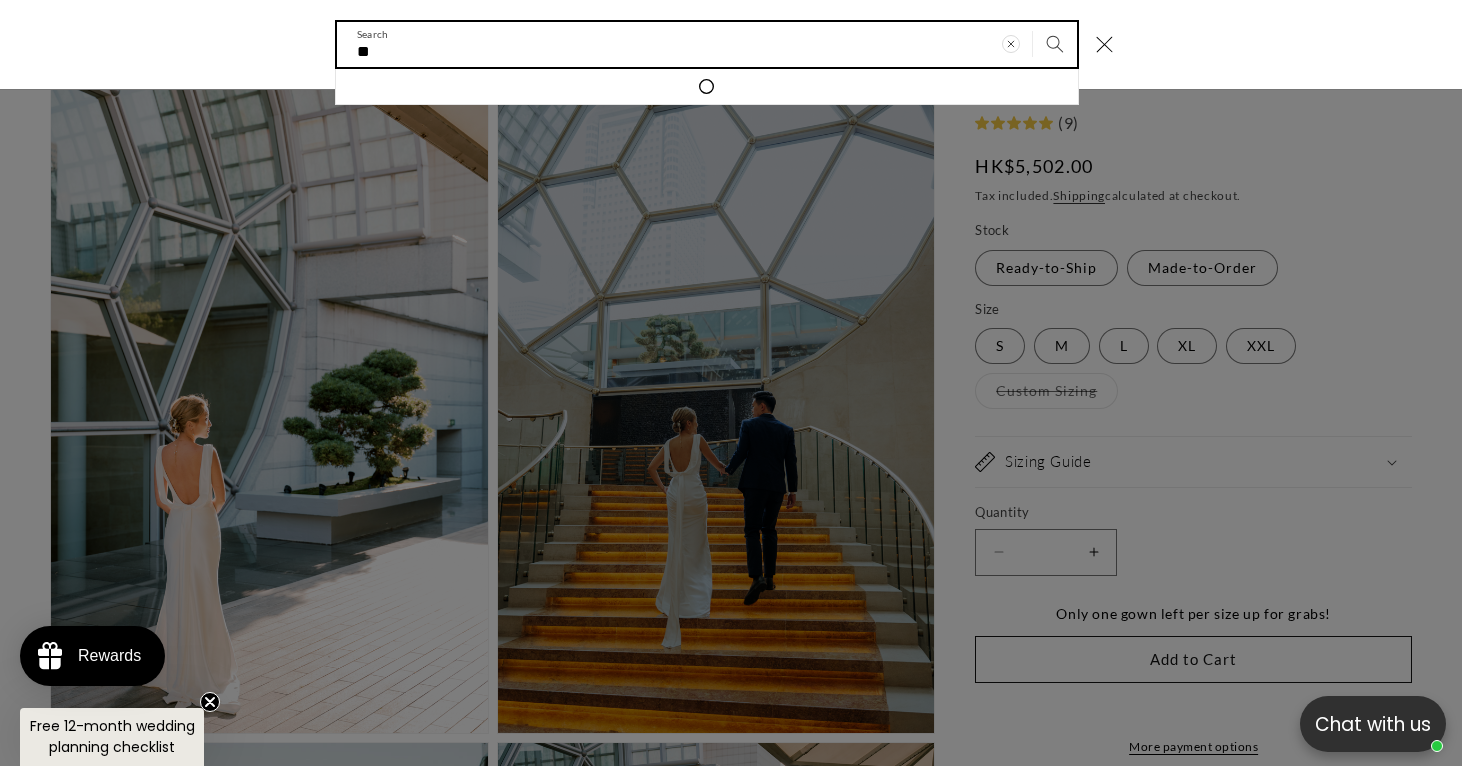 scroll, scrollTop: 0, scrollLeft: 989, axis: horizontal 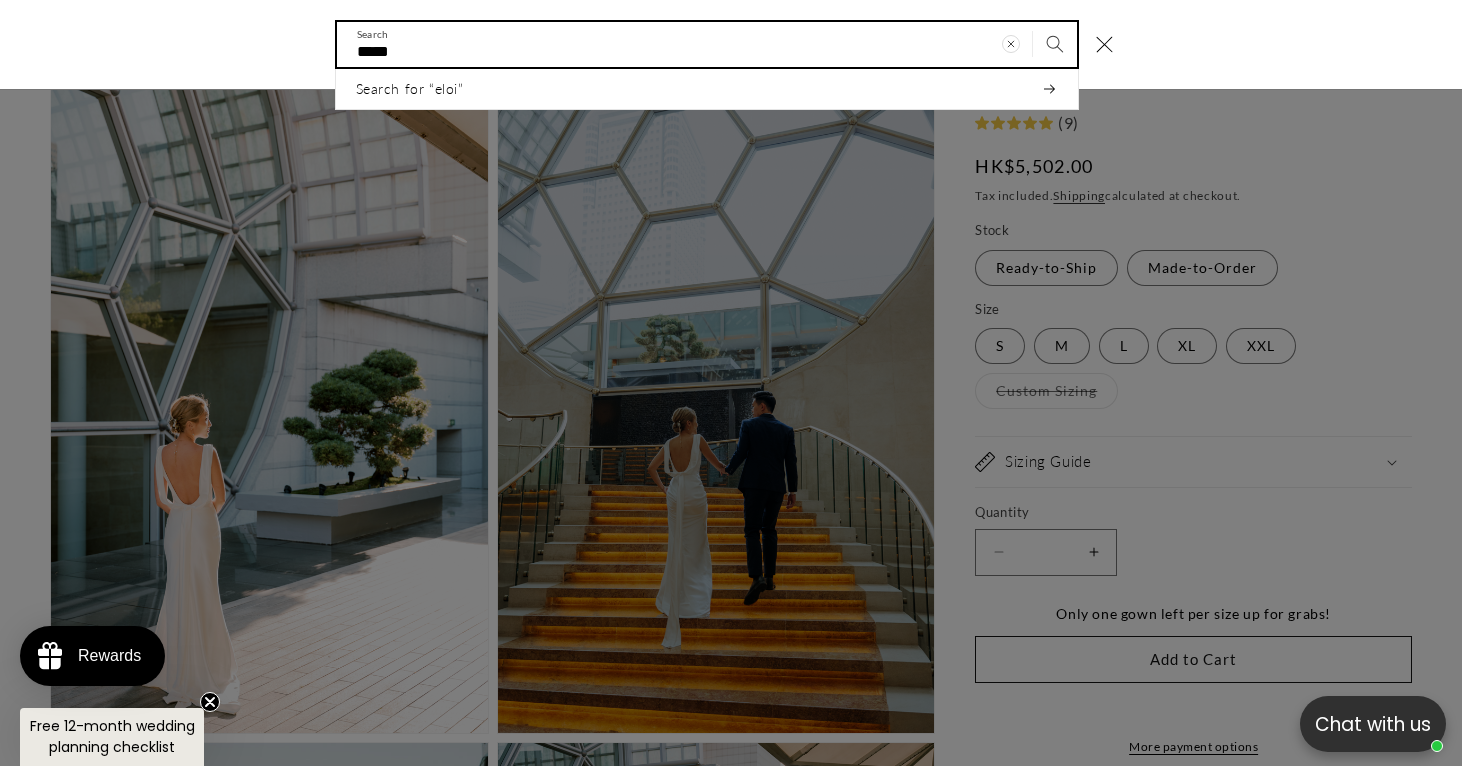 type on "*****" 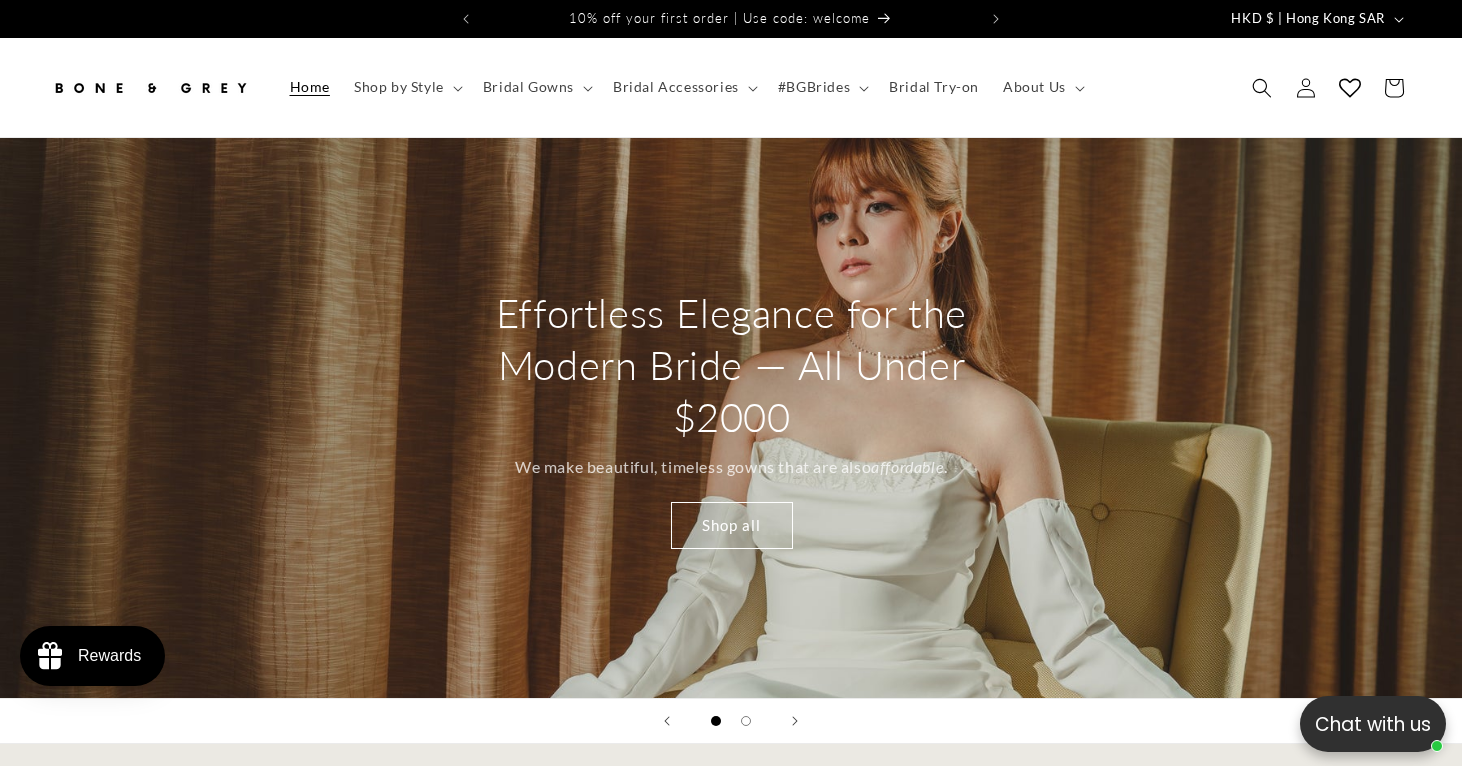 scroll, scrollTop: 0, scrollLeft: 0, axis: both 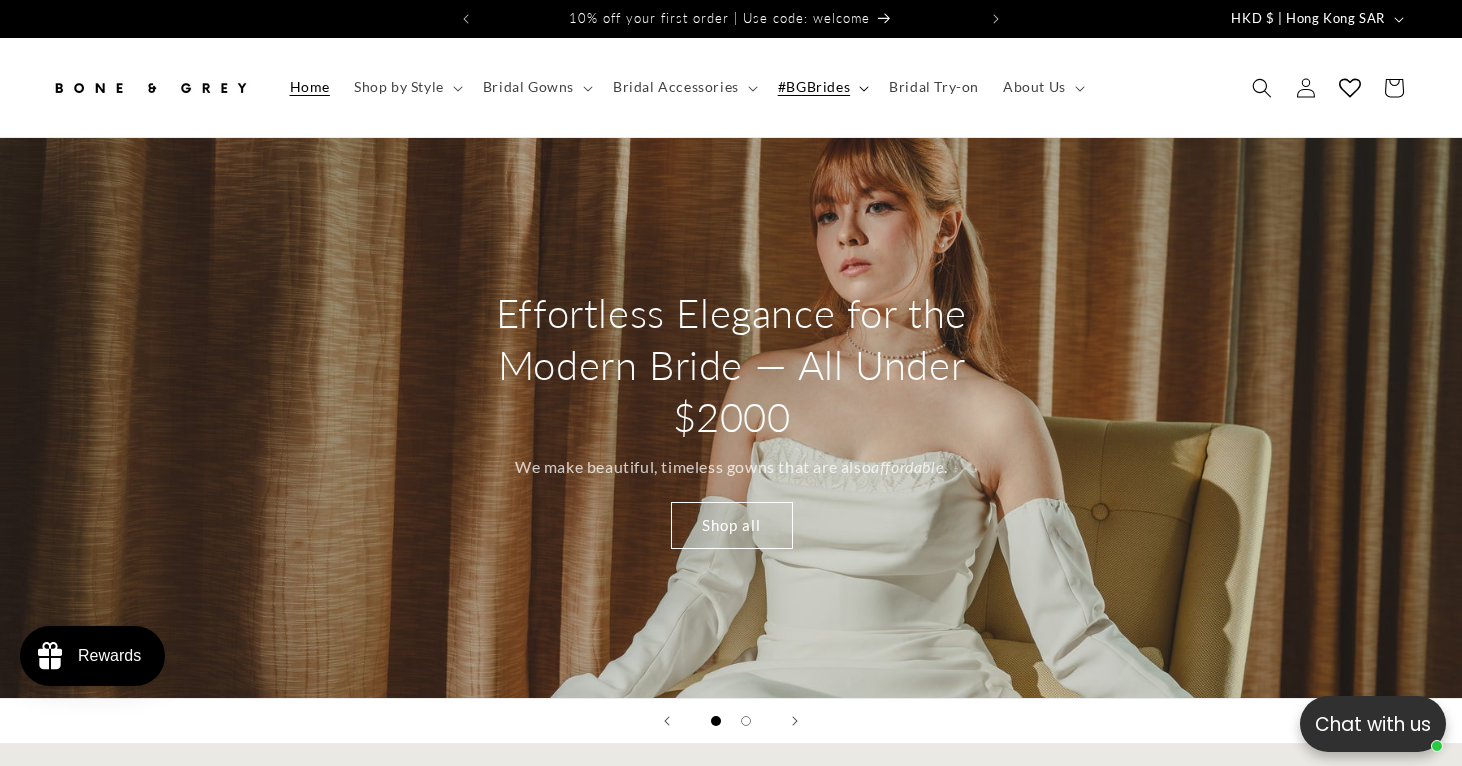 click on "#BGBrides" at bounding box center [814, 87] 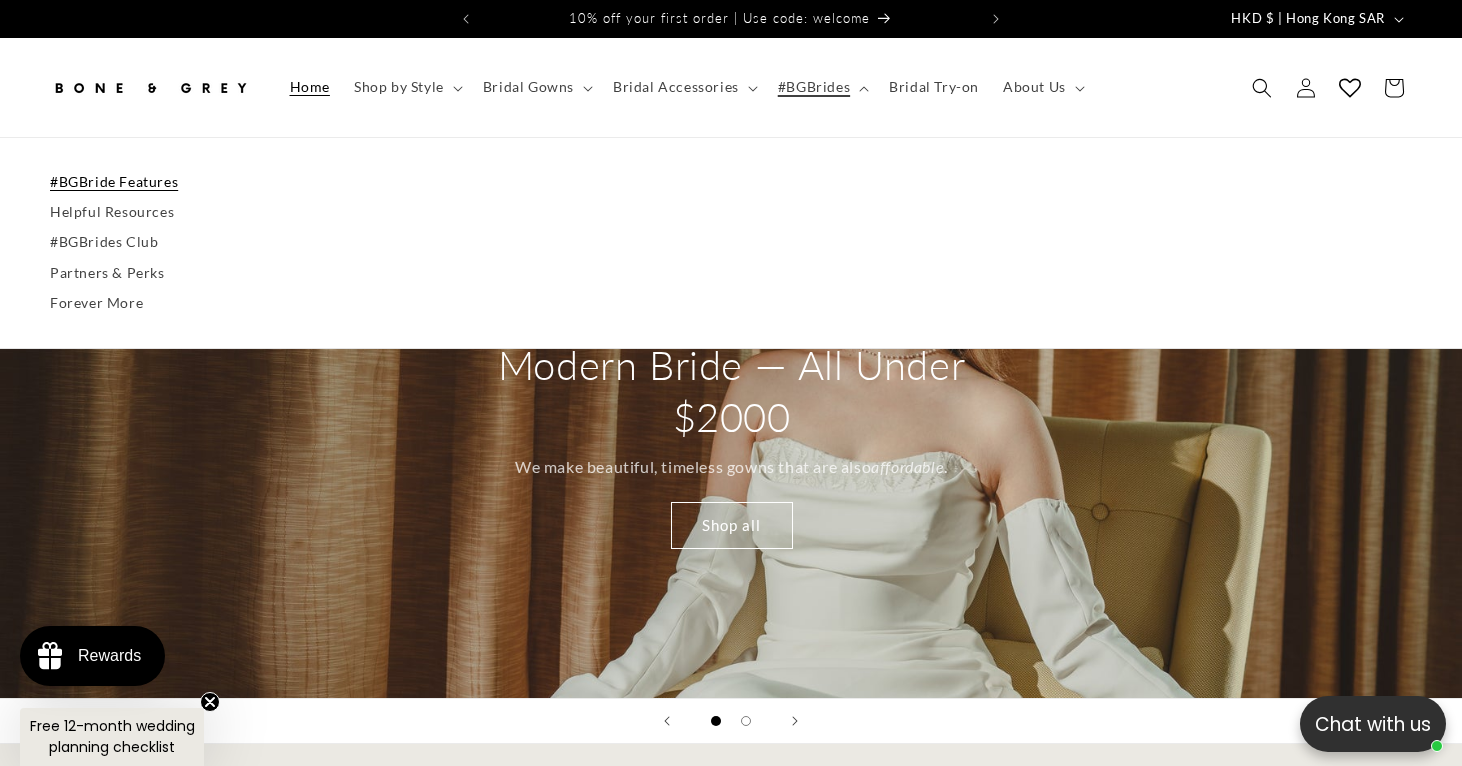 click on "#BGBride Features" at bounding box center [731, 182] 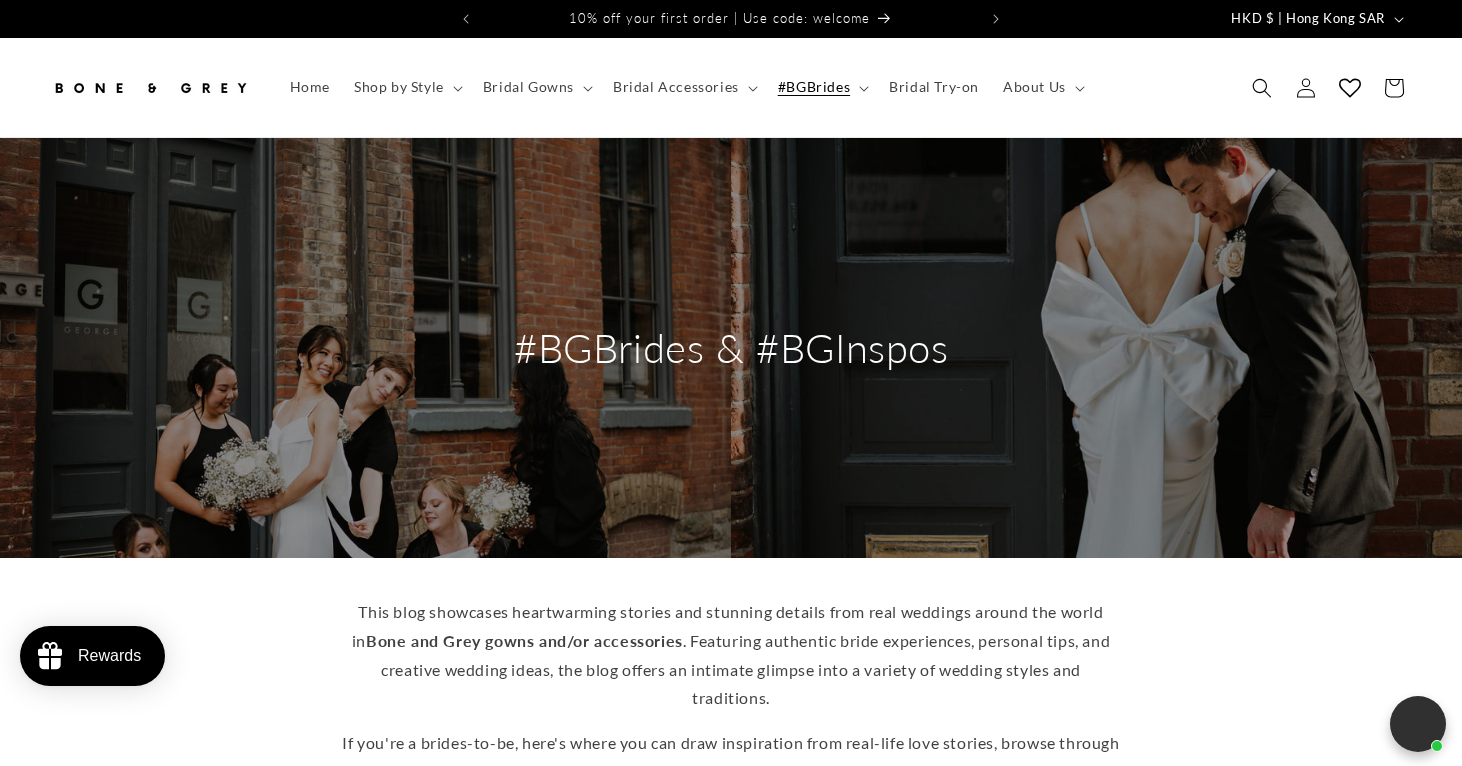 scroll, scrollTop: 0, scrollLeft: 0, axis: both 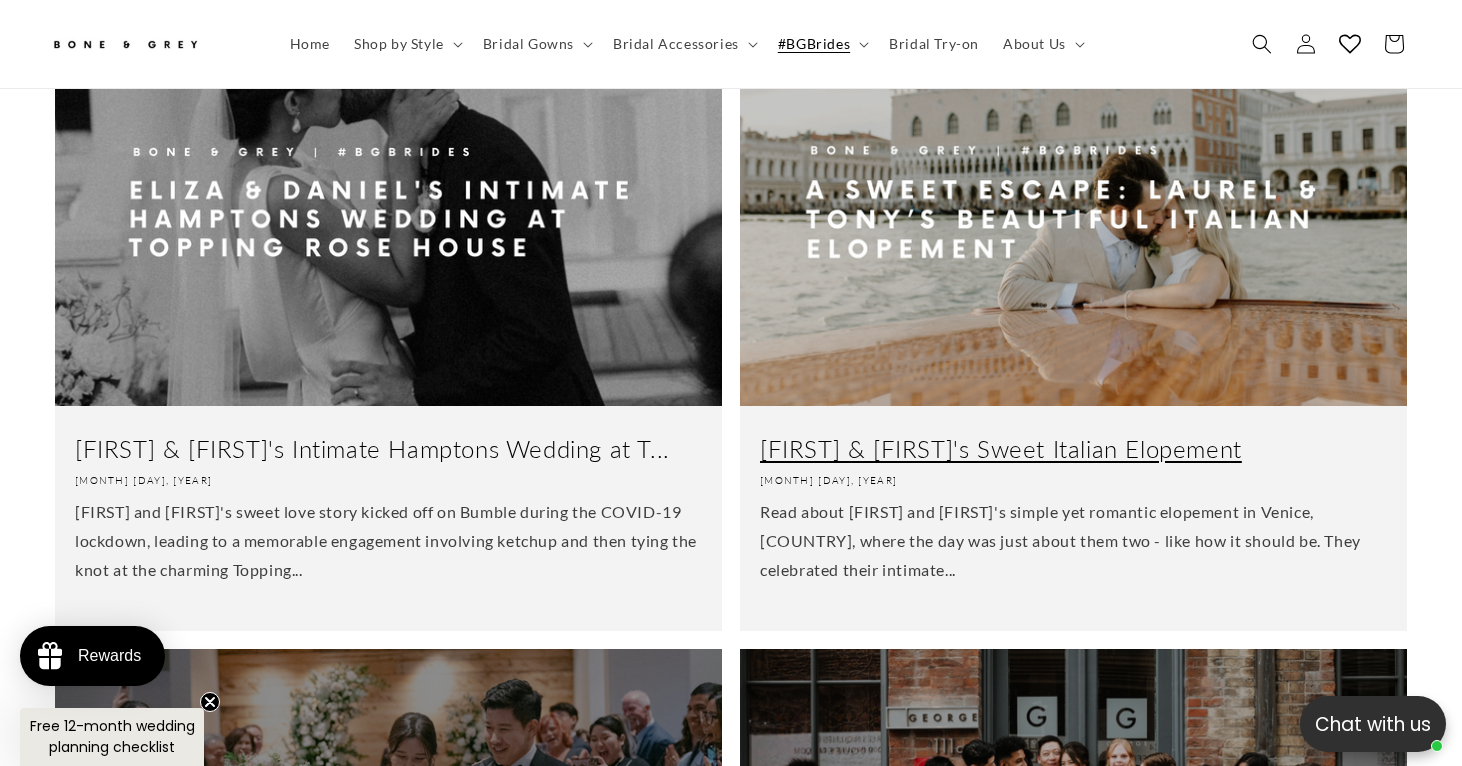 click on "Laurel & Tony's Sweet Italian Elopement" at bounding box center (1073, 447) 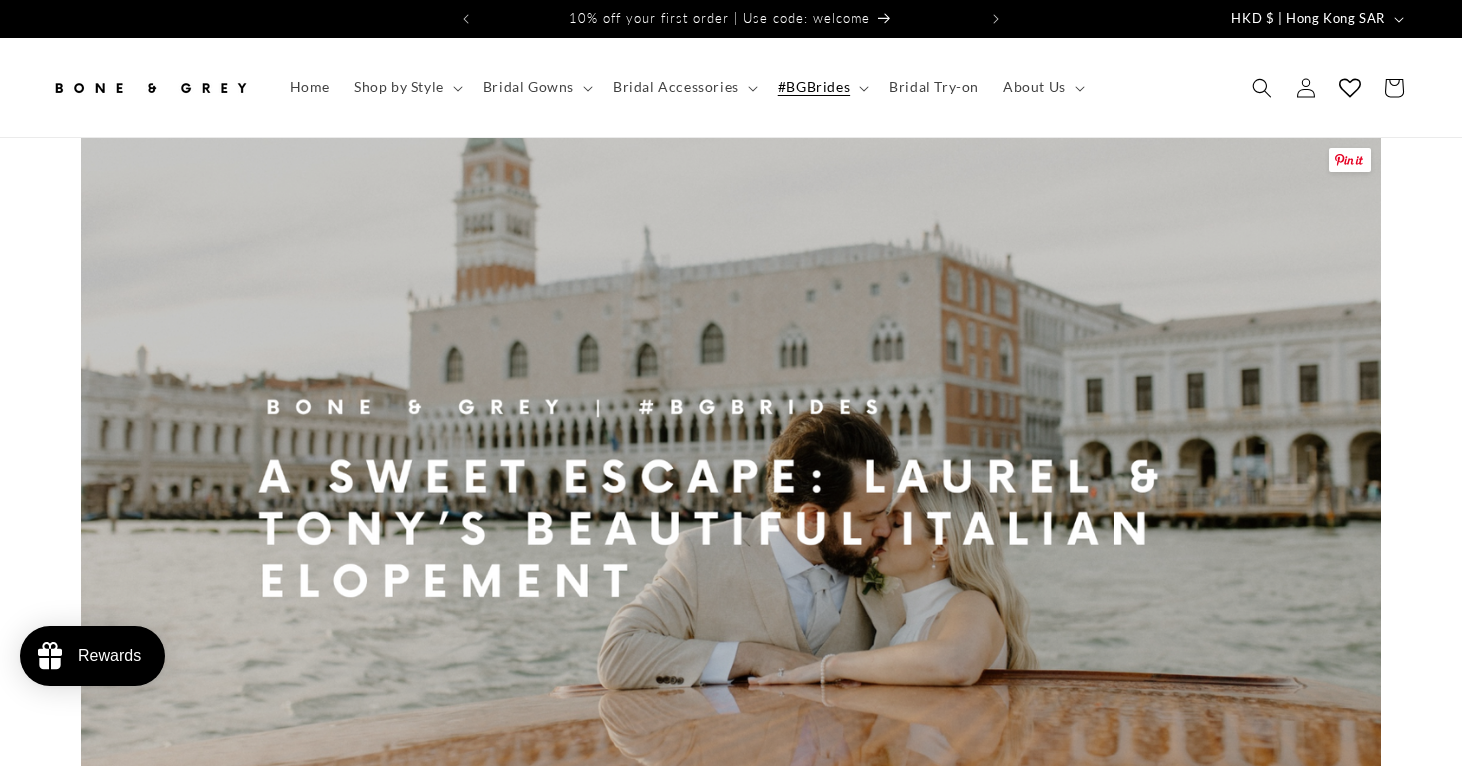 scroll, scrollTop: 0, scrollLeft: 0, axis: both 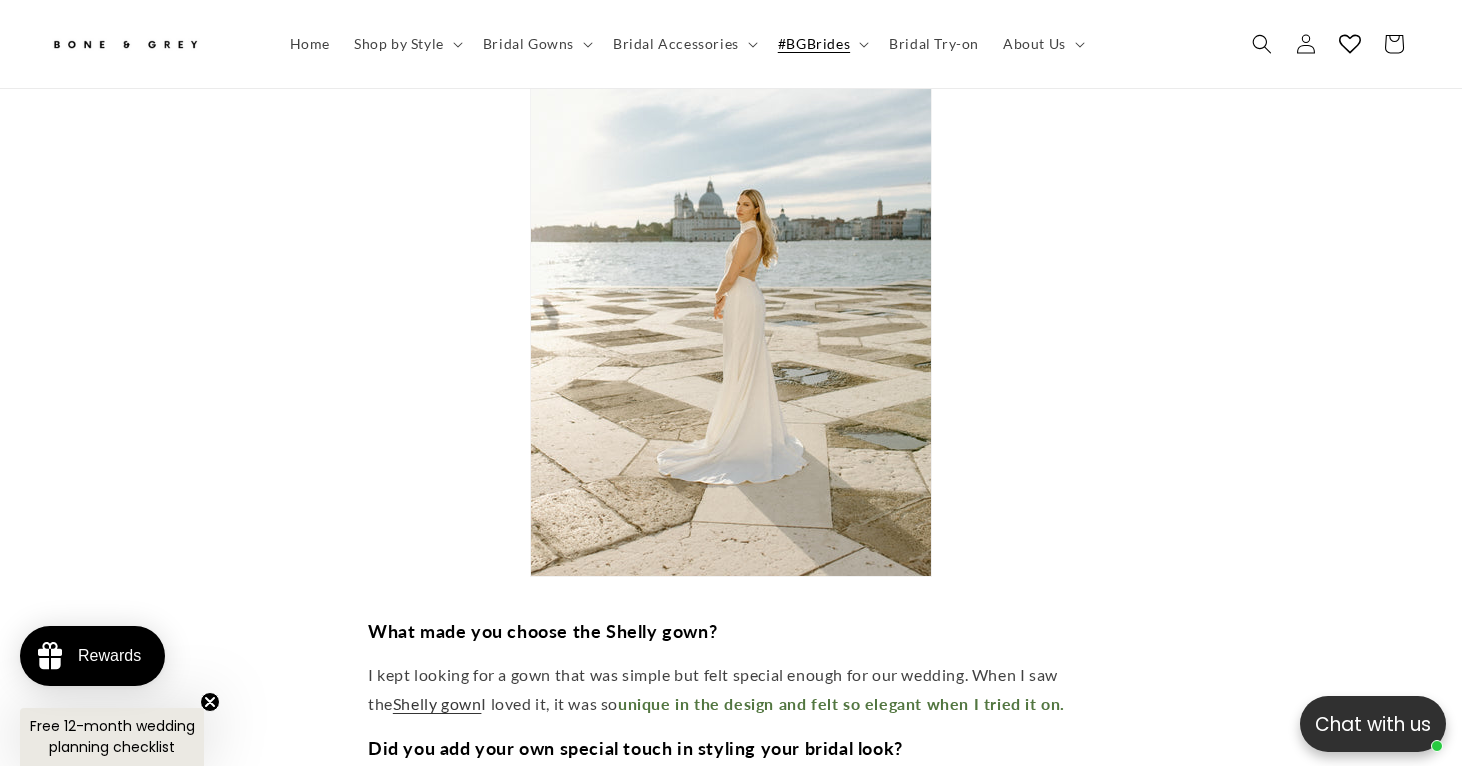 click on "Home
Shop by Style
Shop by Style
Shop All
Modern Minimalist
Romantic
Glamorous
Vintage" at bounding box center [731, 44] 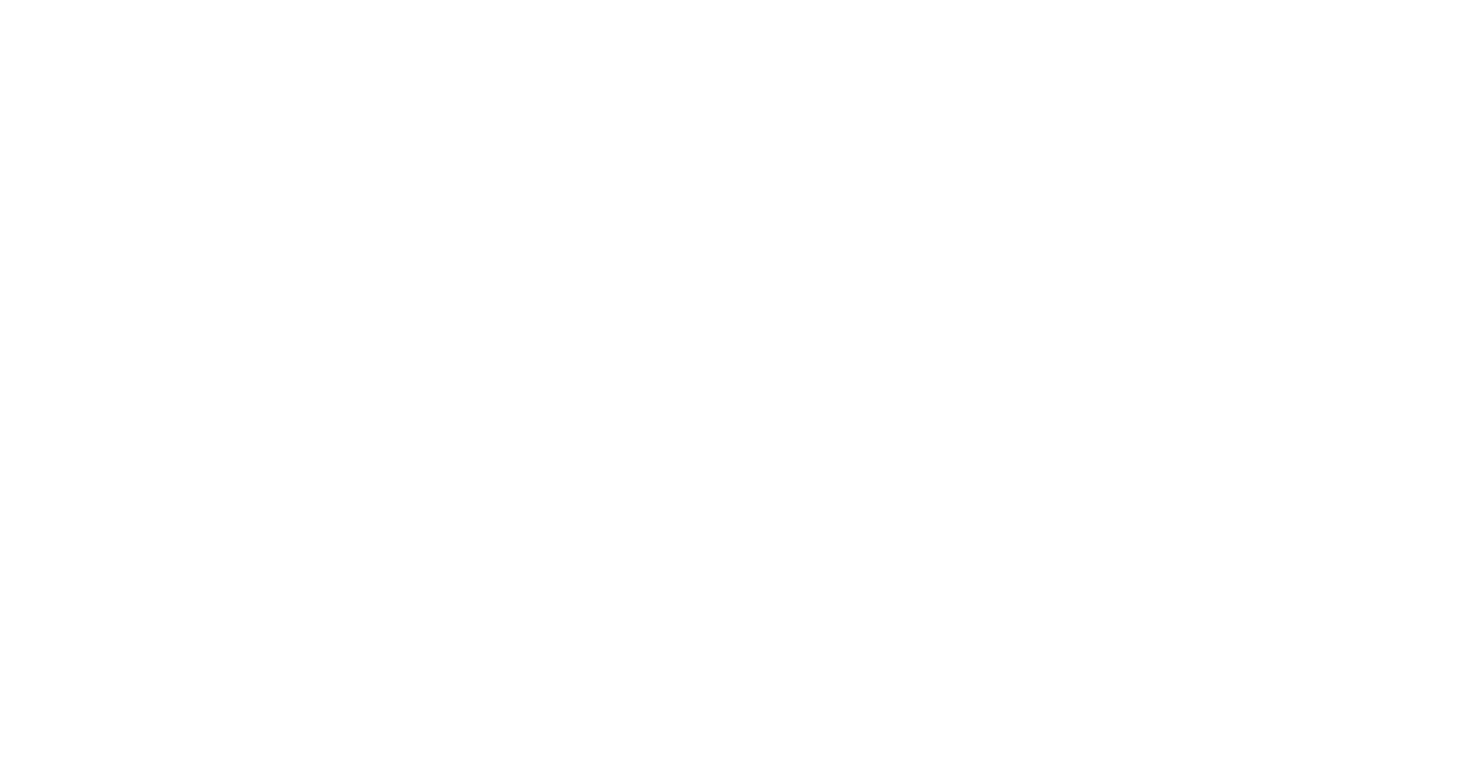 scroll, scrollTop: 0, scrollLeft: 0, axis: both 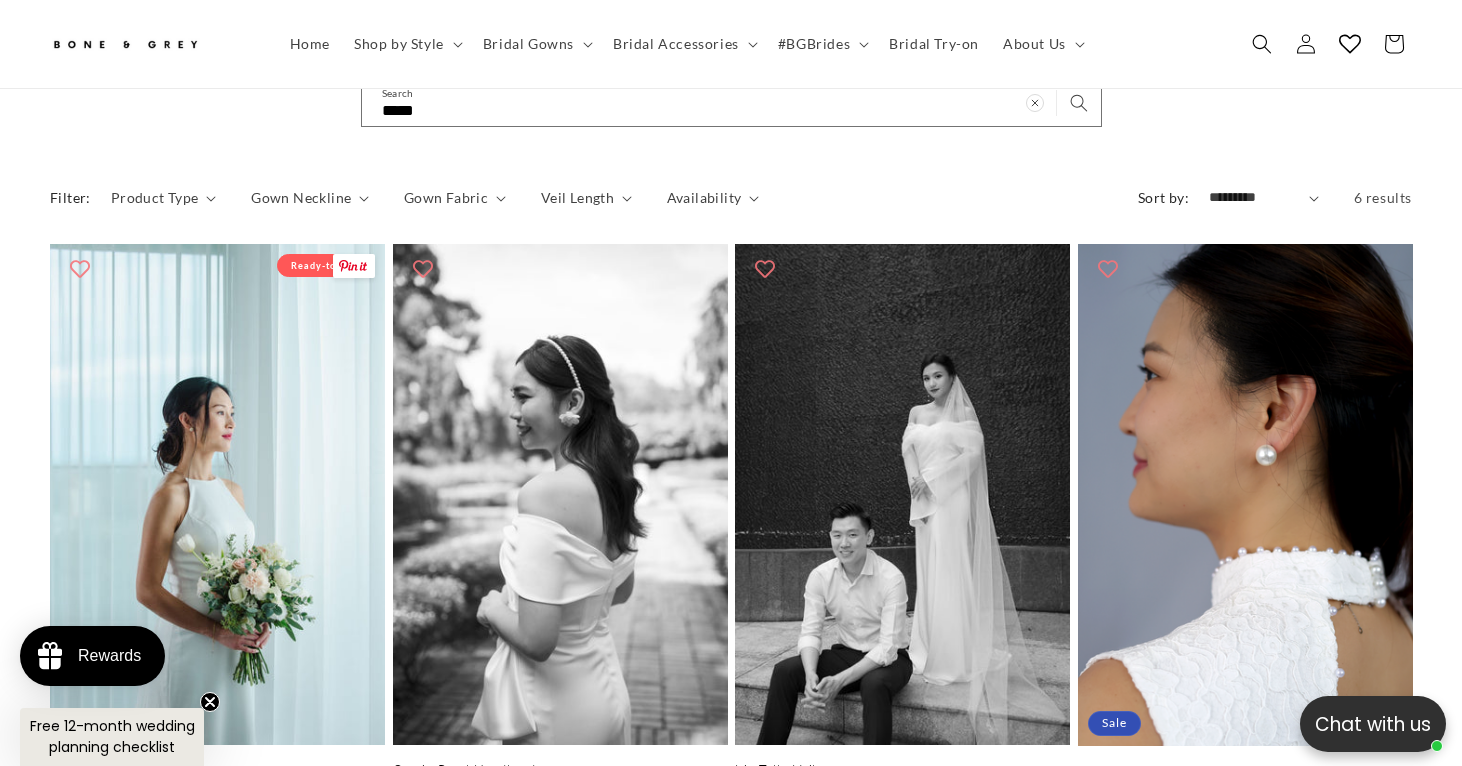 click on "Elise (Samples)" at bounding box center [217, 770] 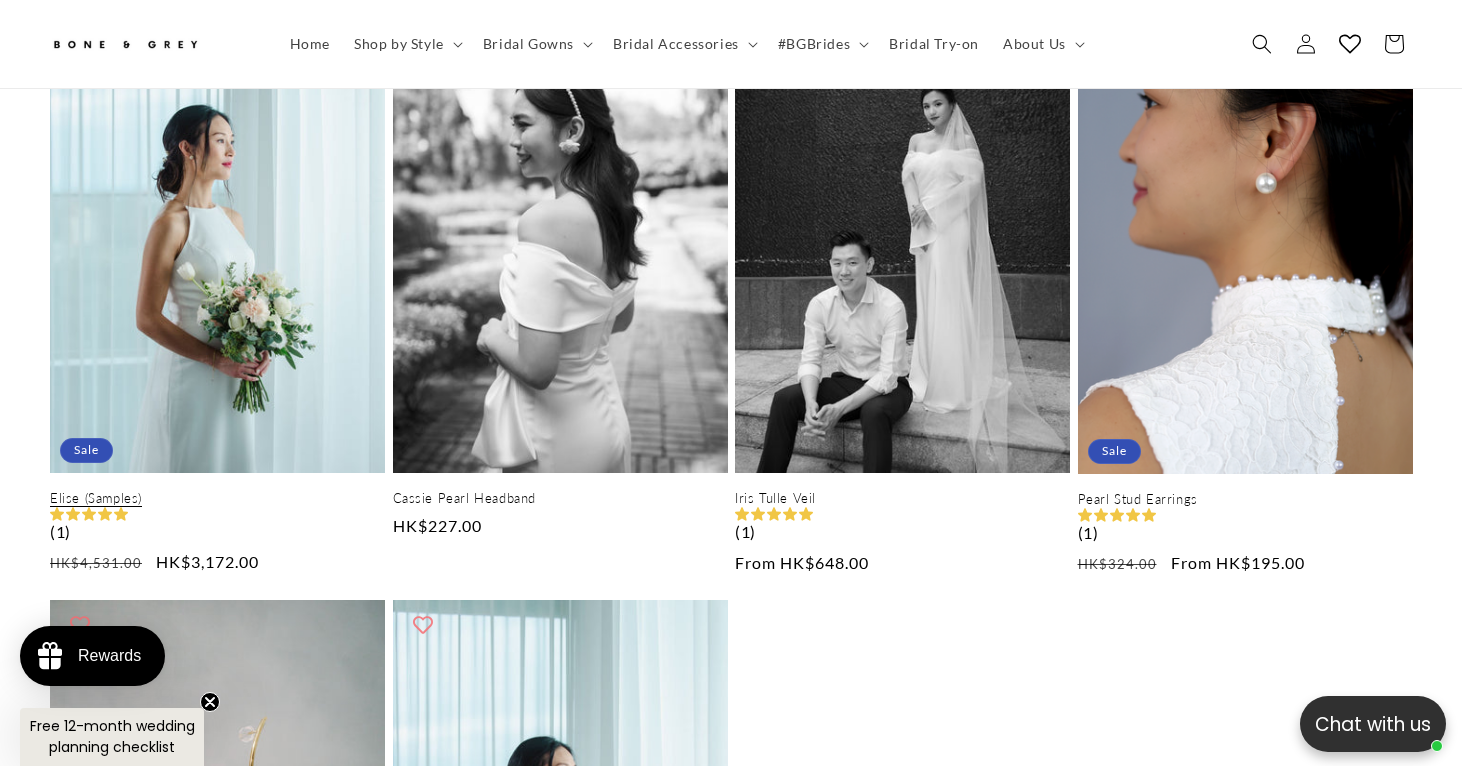 scroll, scrollTop: 465, scrollLeft: 0, axis: vertical 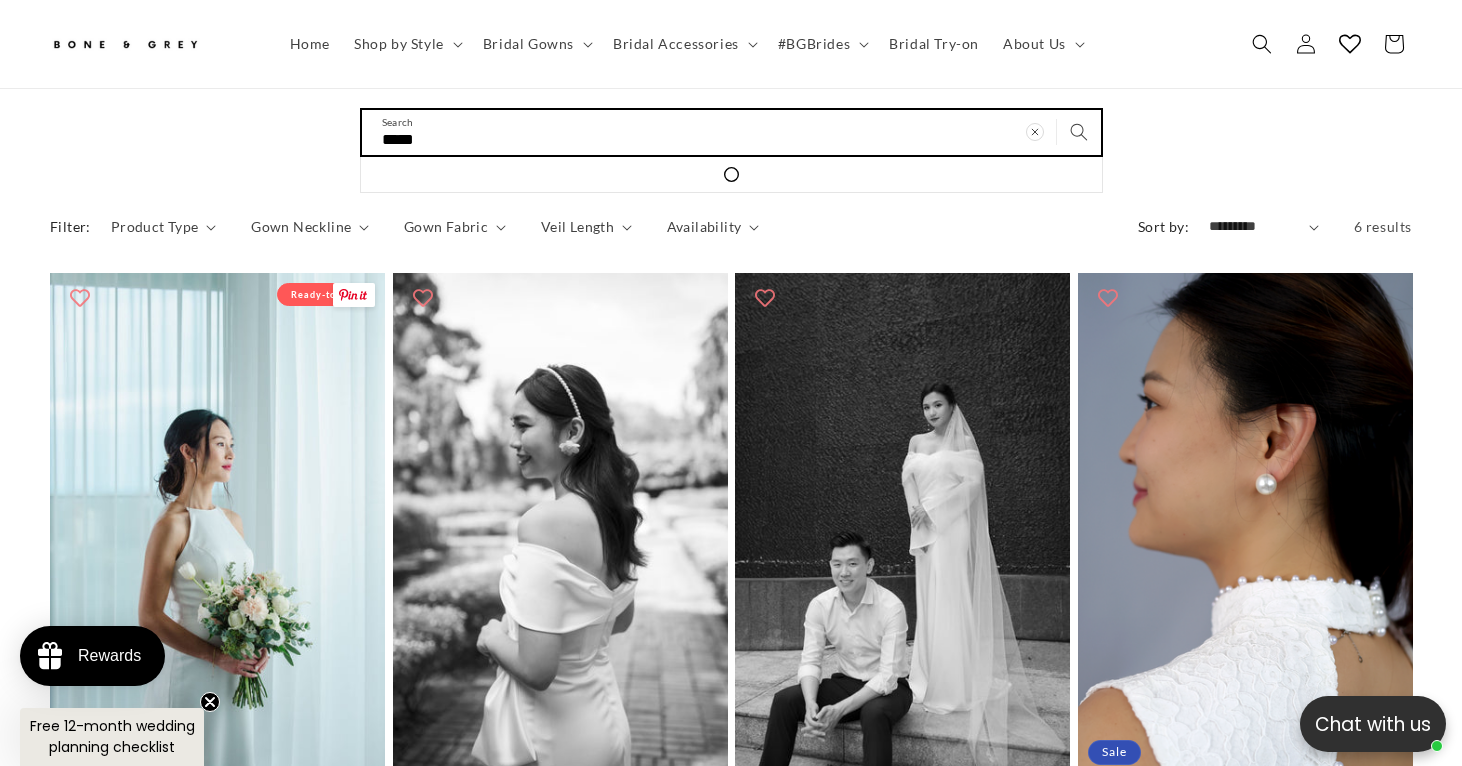click on "*****" at bounding box center (731, 132) 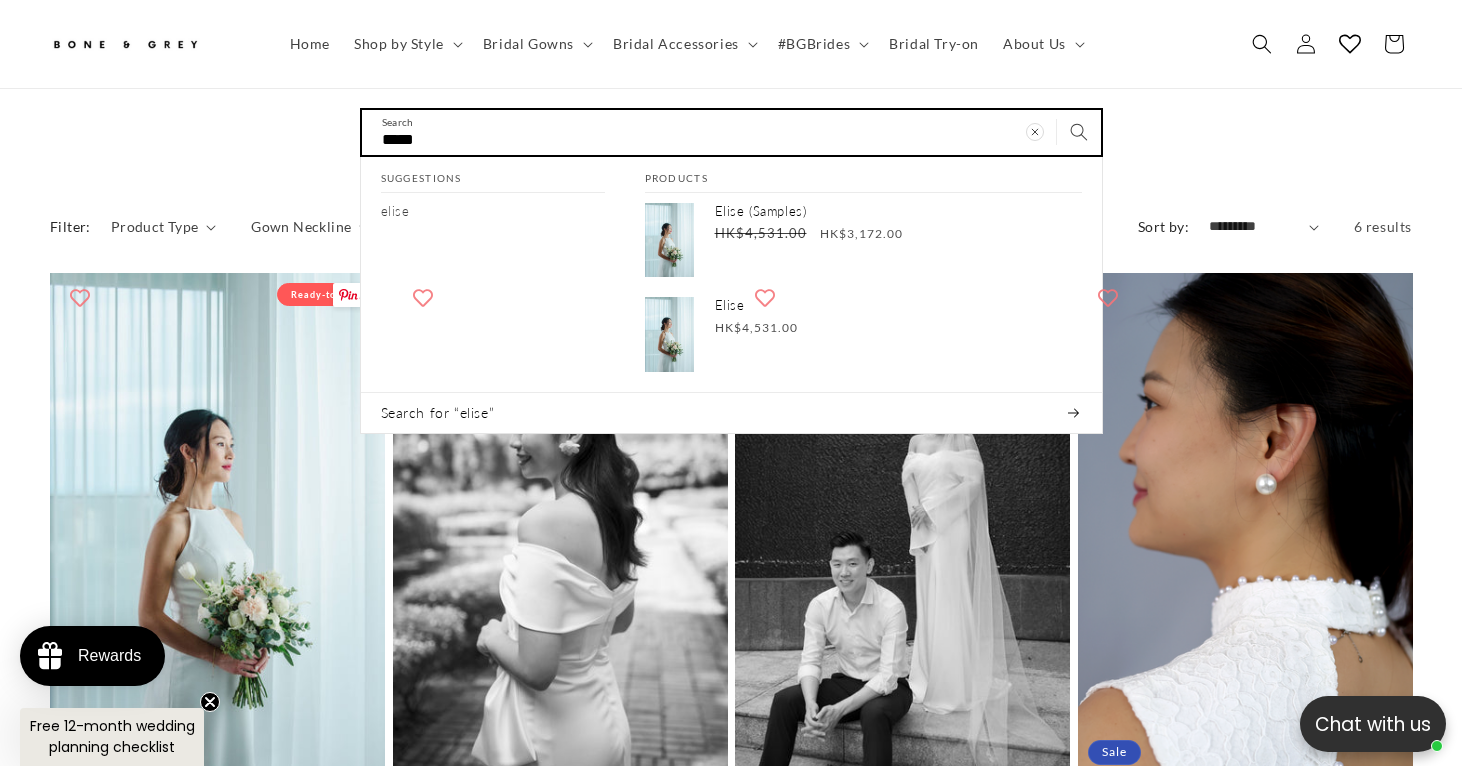 type on "*" 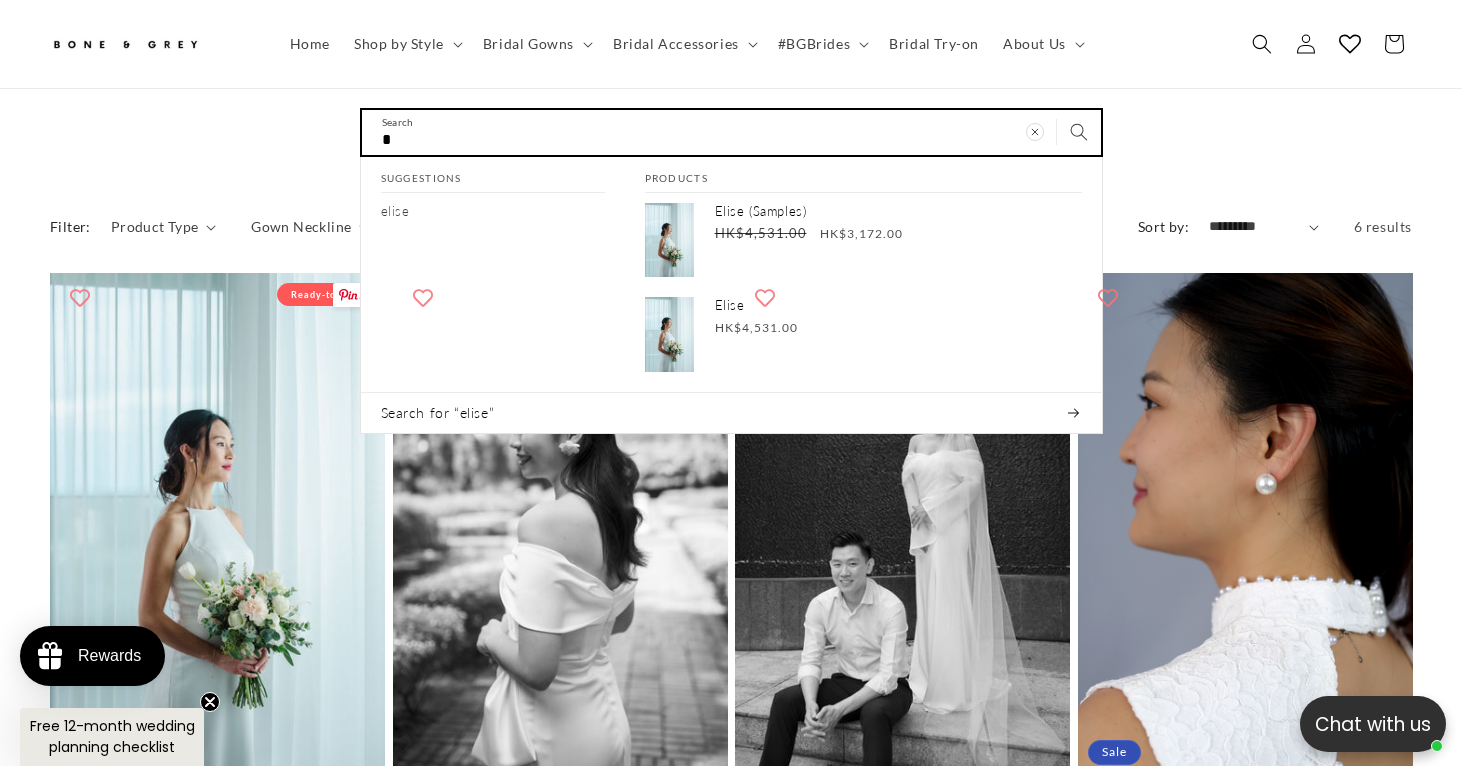 type on "**" 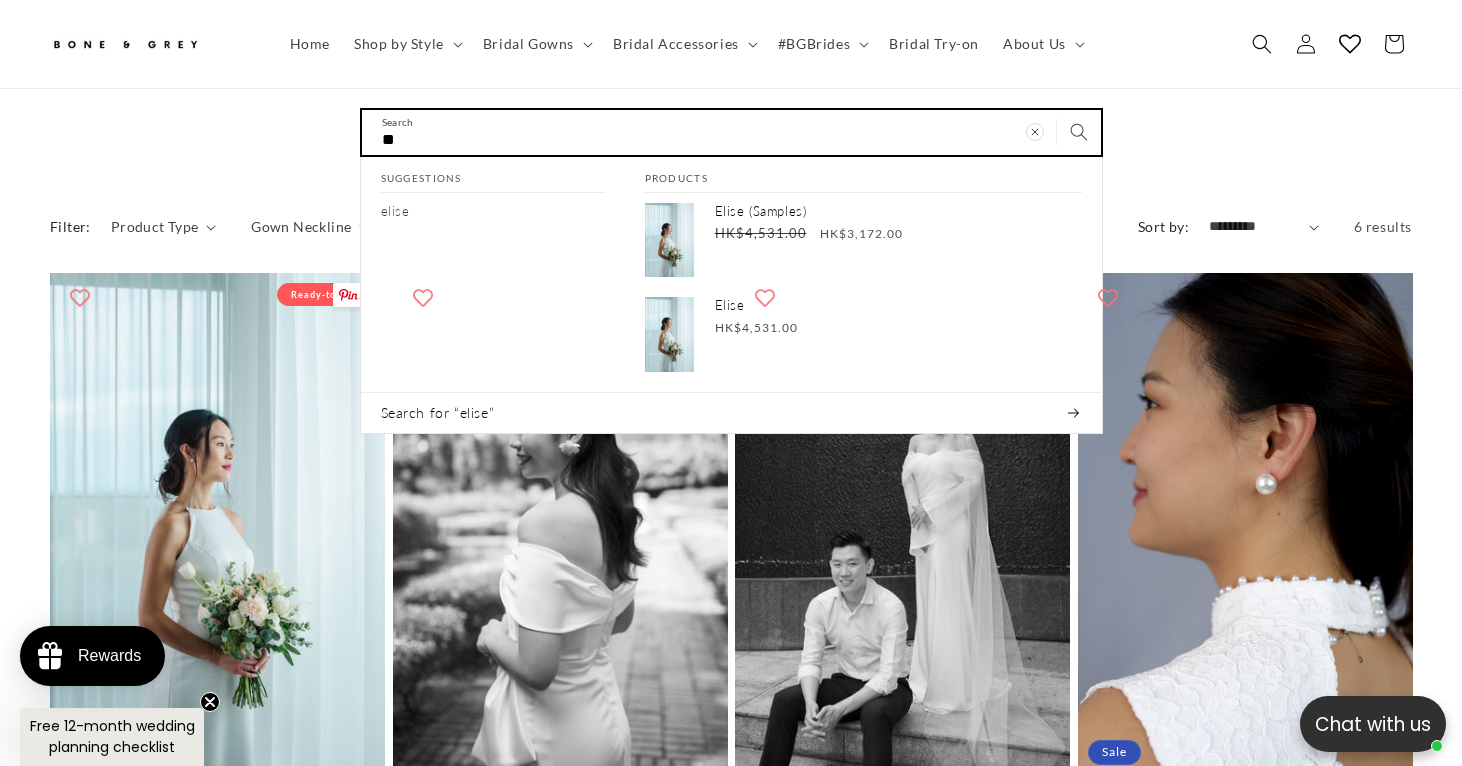 type on "***" 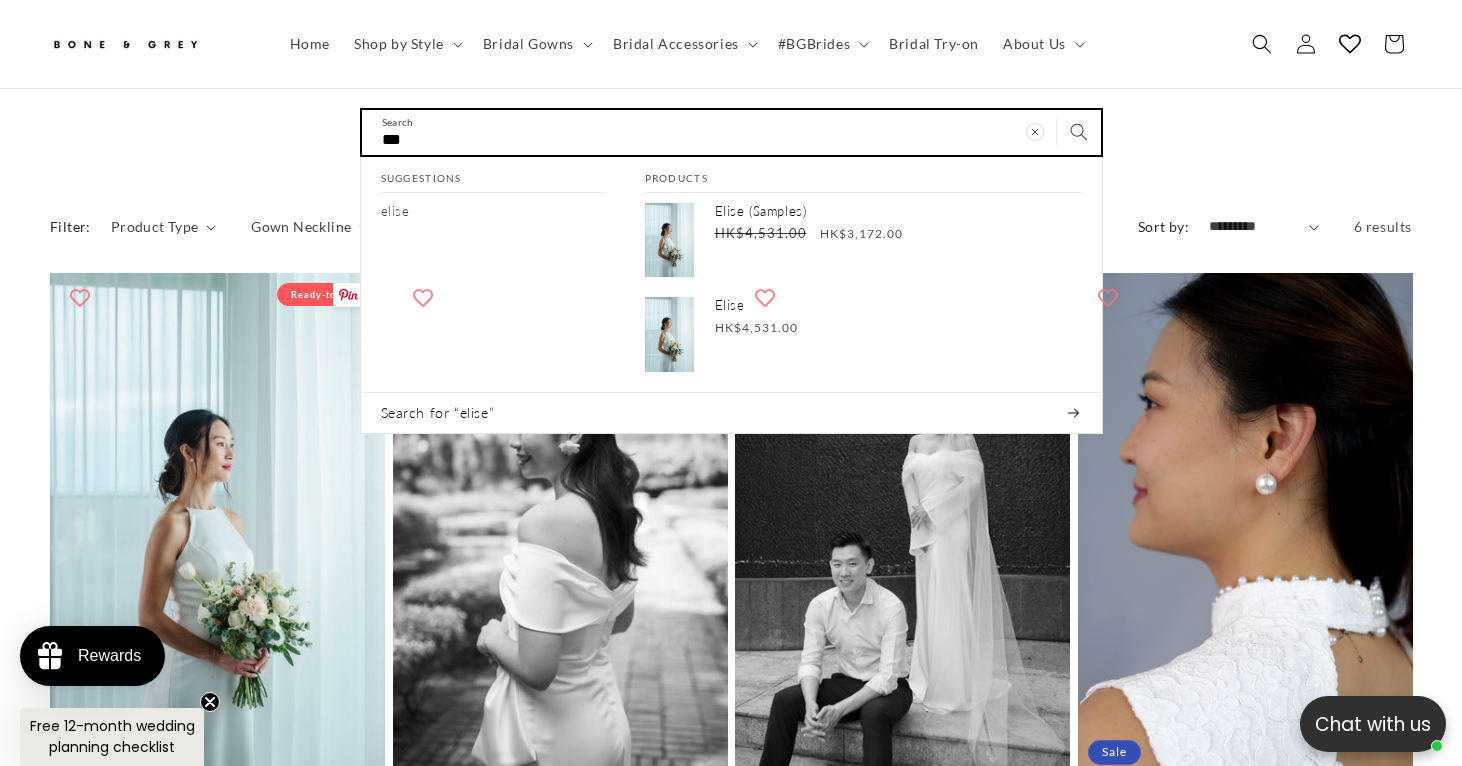 type on "****" 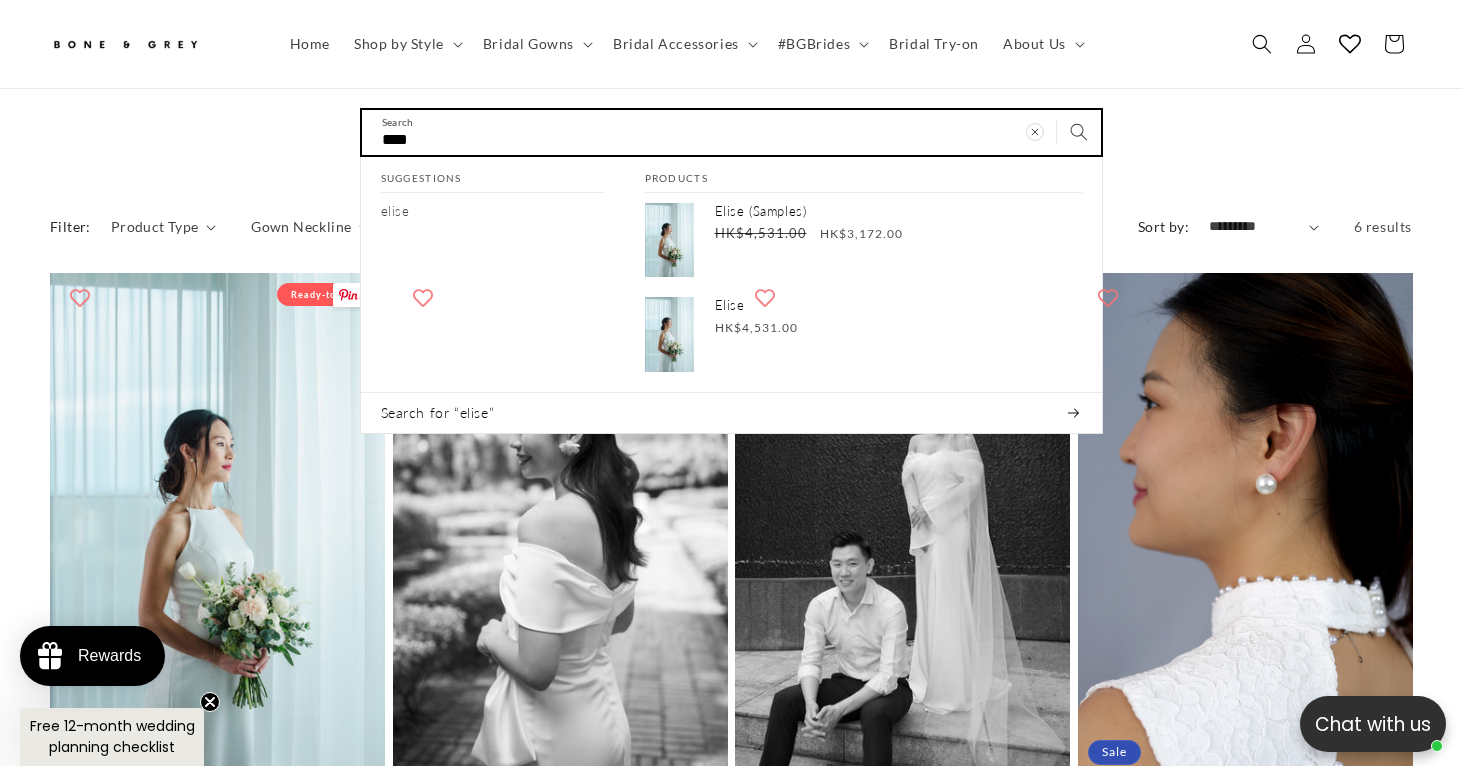 type on "*****" 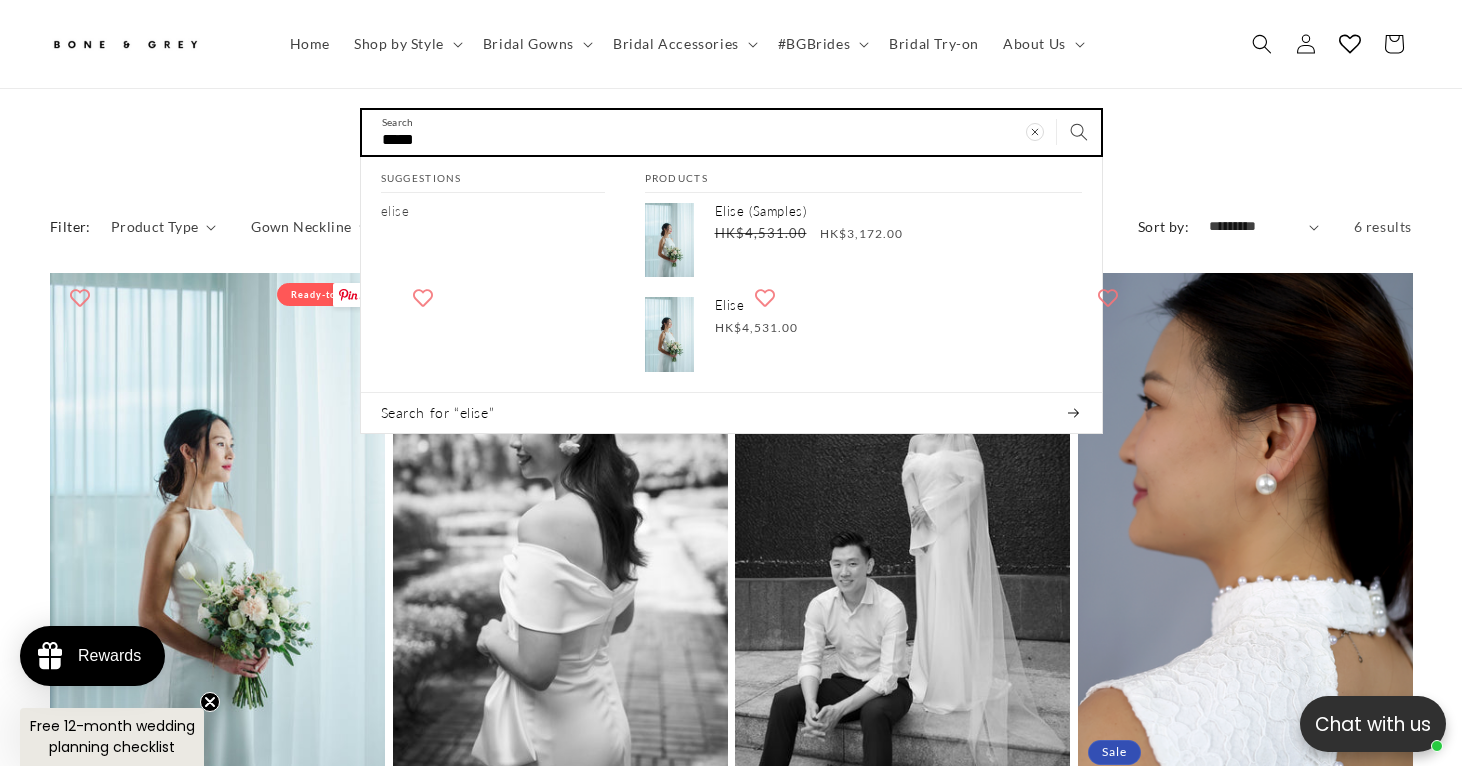type on "******" 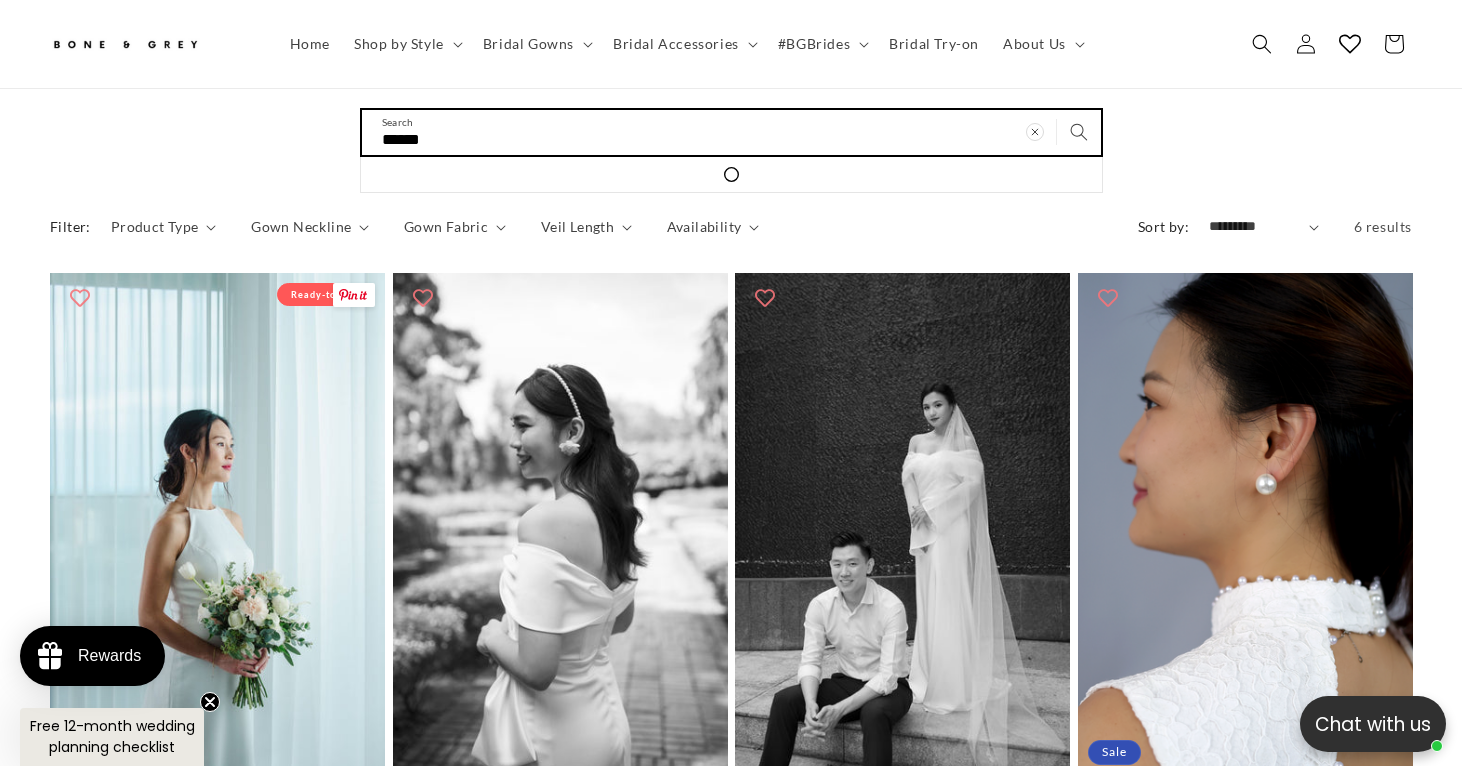 type on "*******" 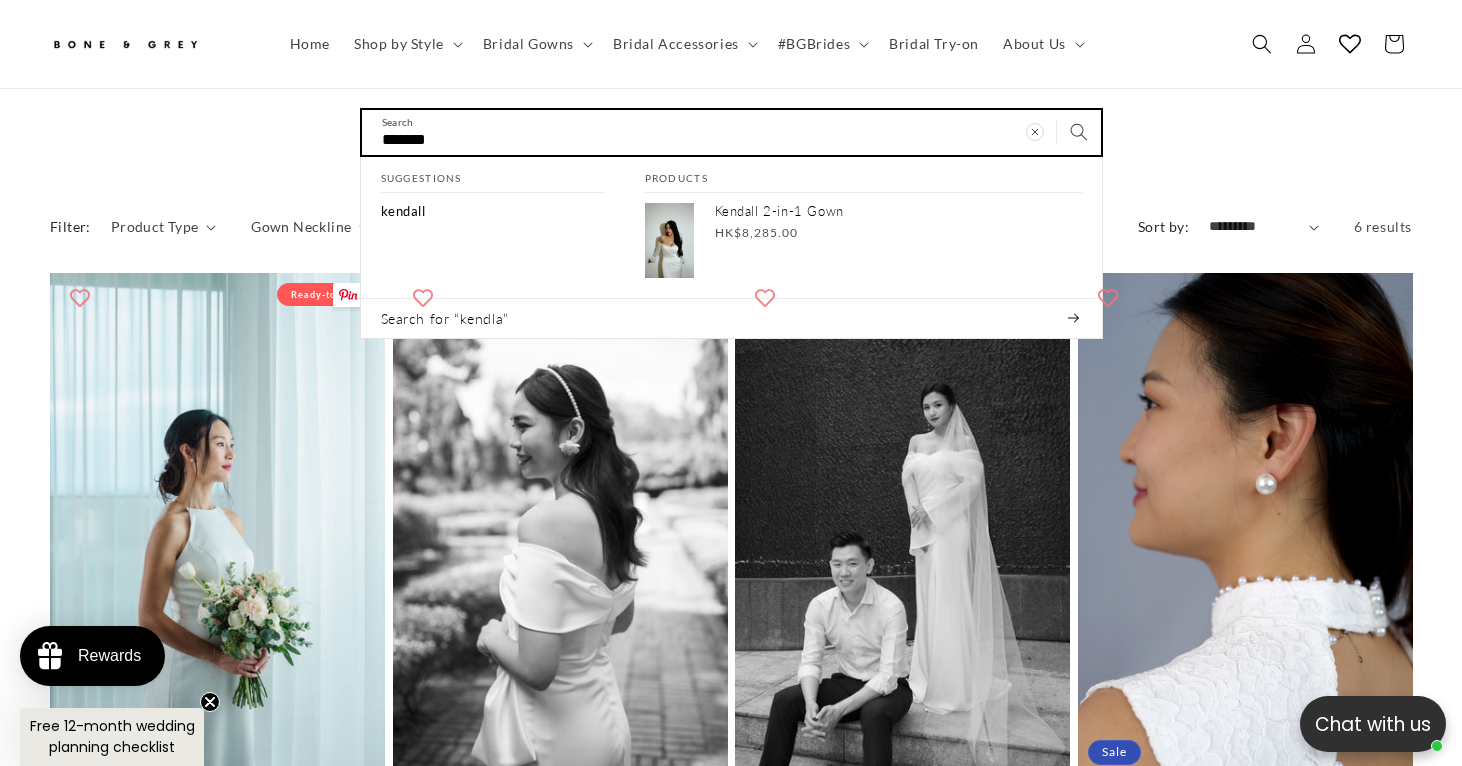 type on "******" 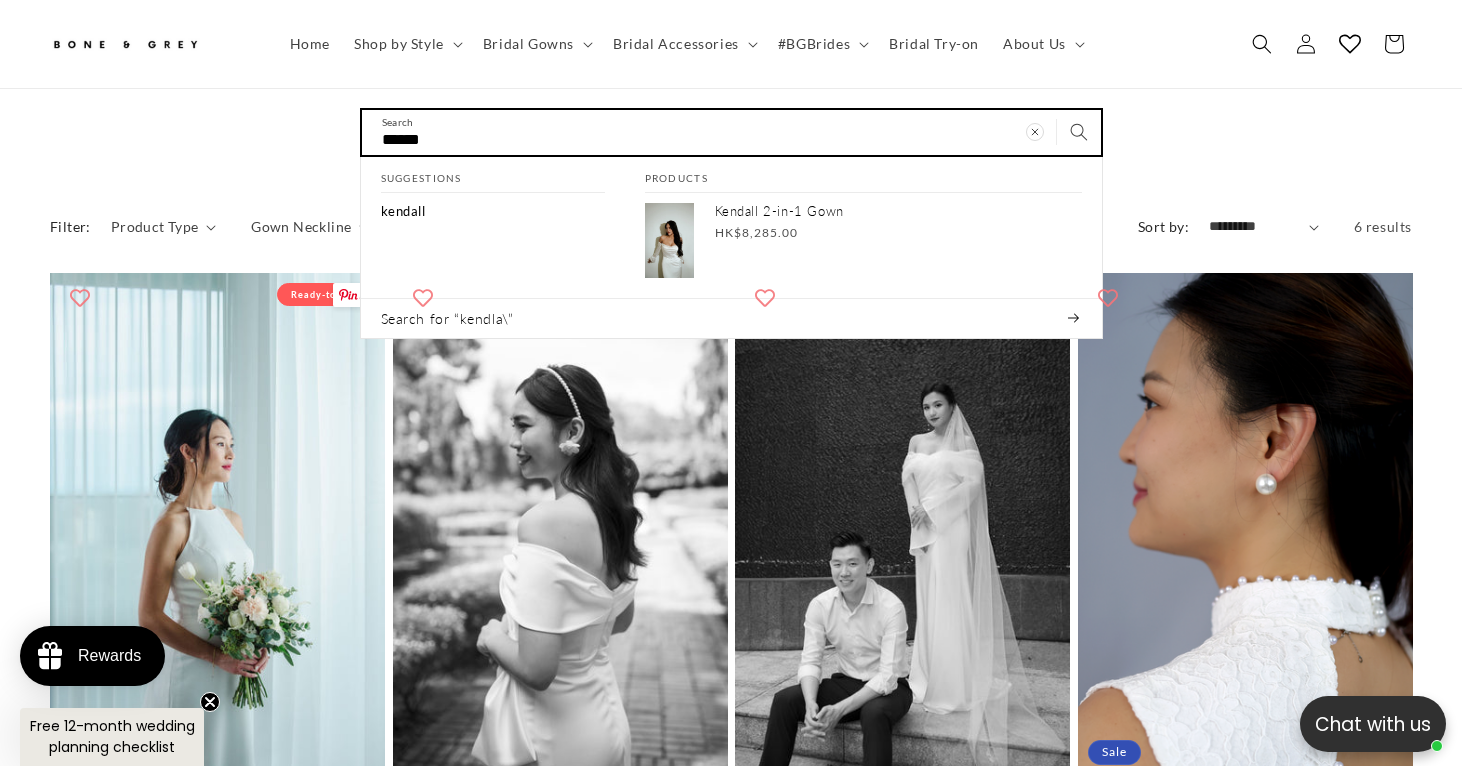 type on "*****" 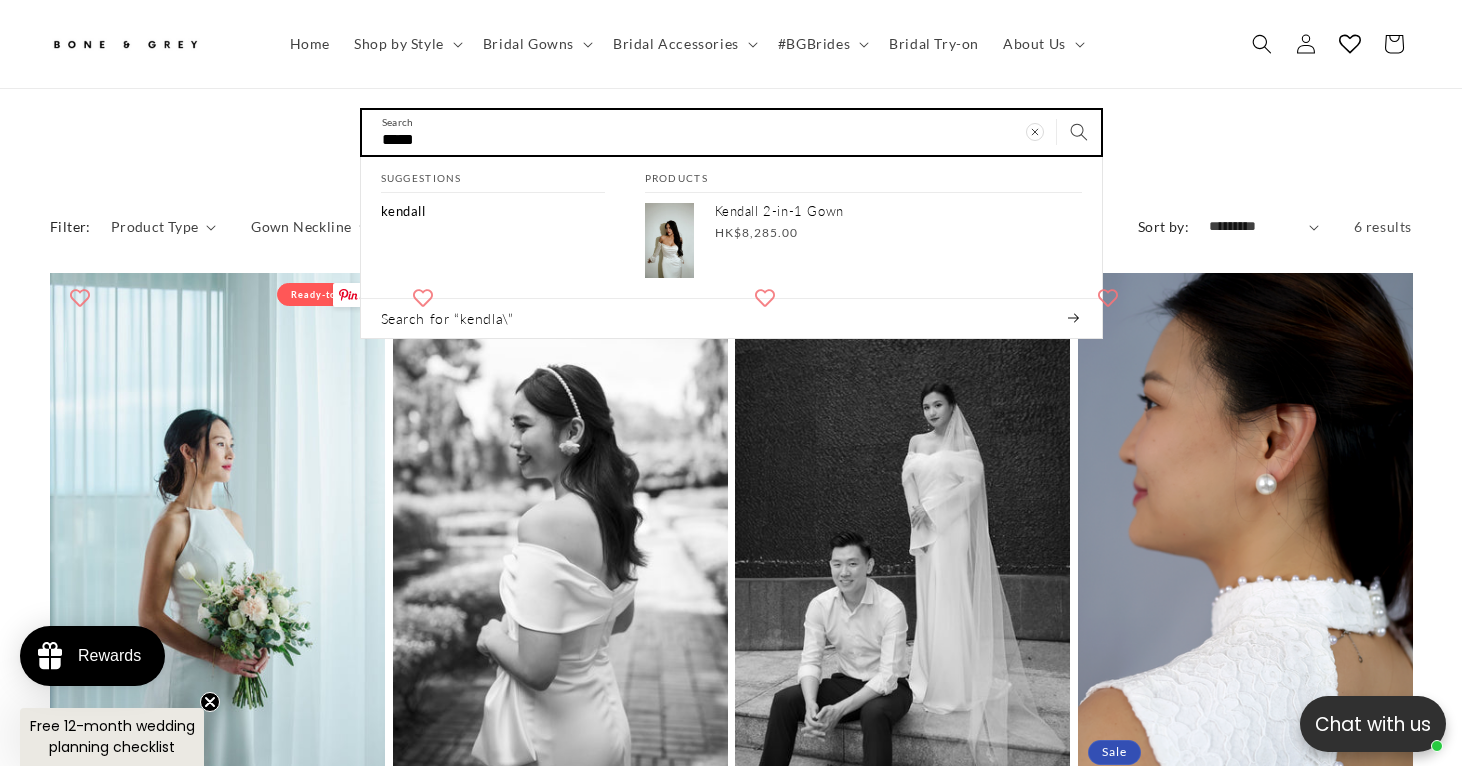 type on "****" 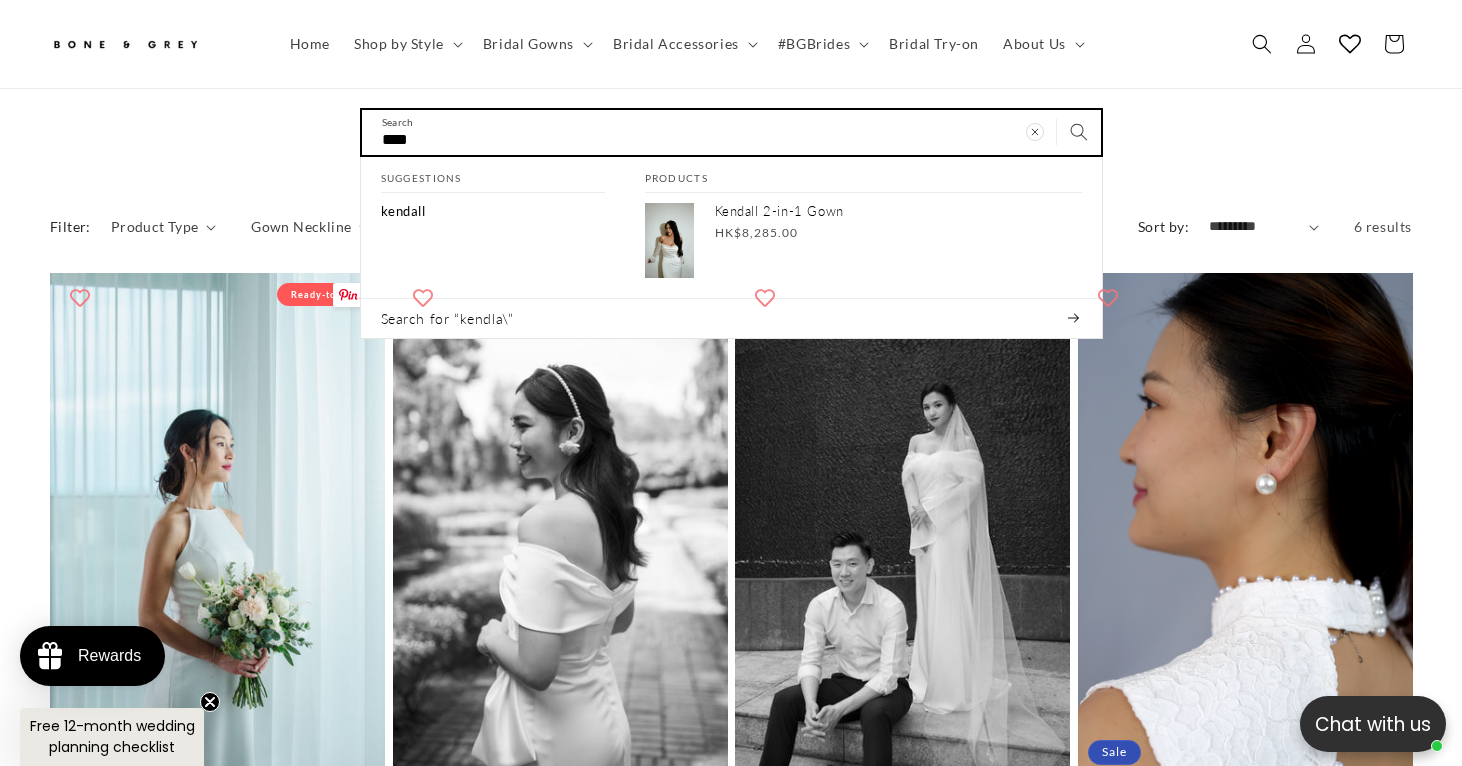 type on "*****" 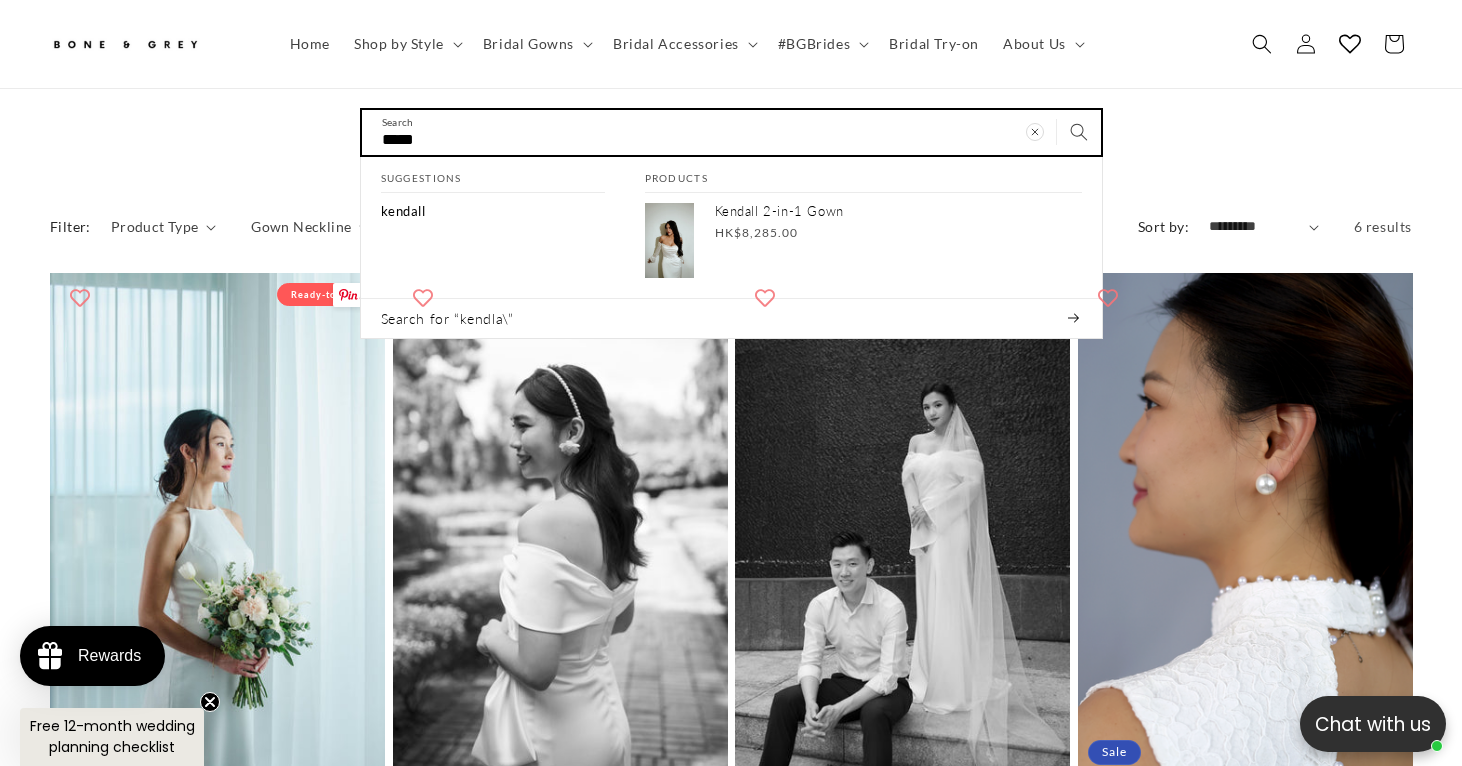 scroll, scrollTop: 0, scrollLeft: 0, axis: both 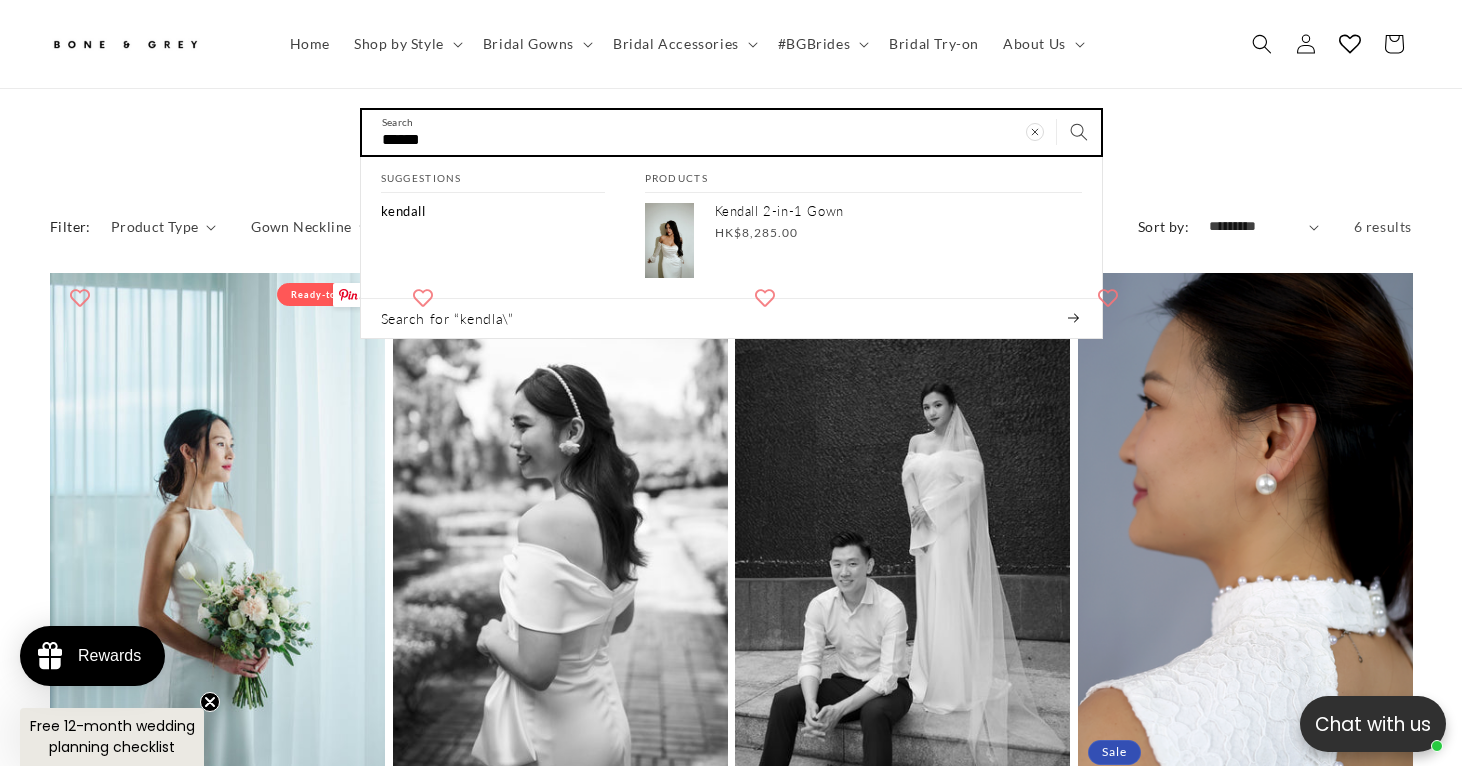 type on "*******" 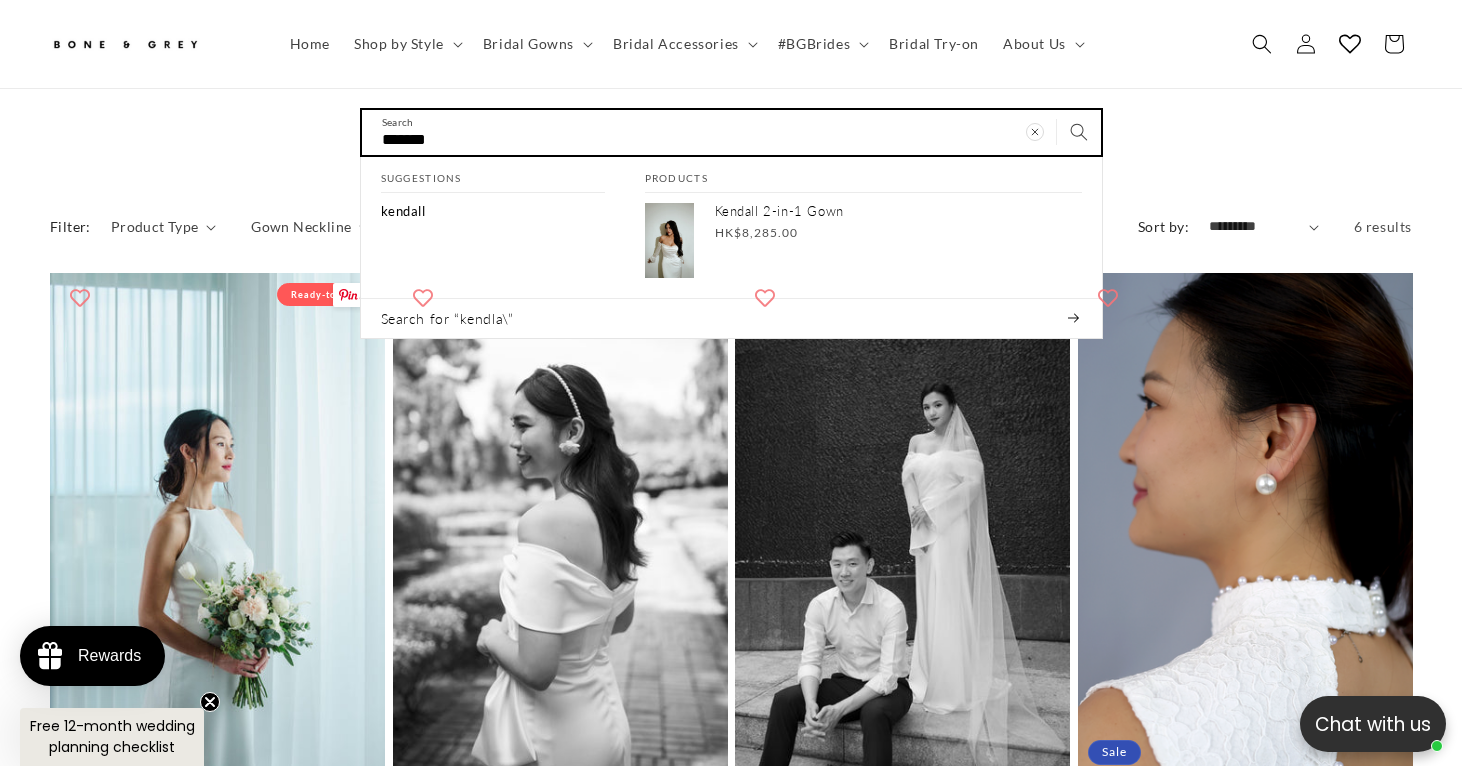 type on "*******" 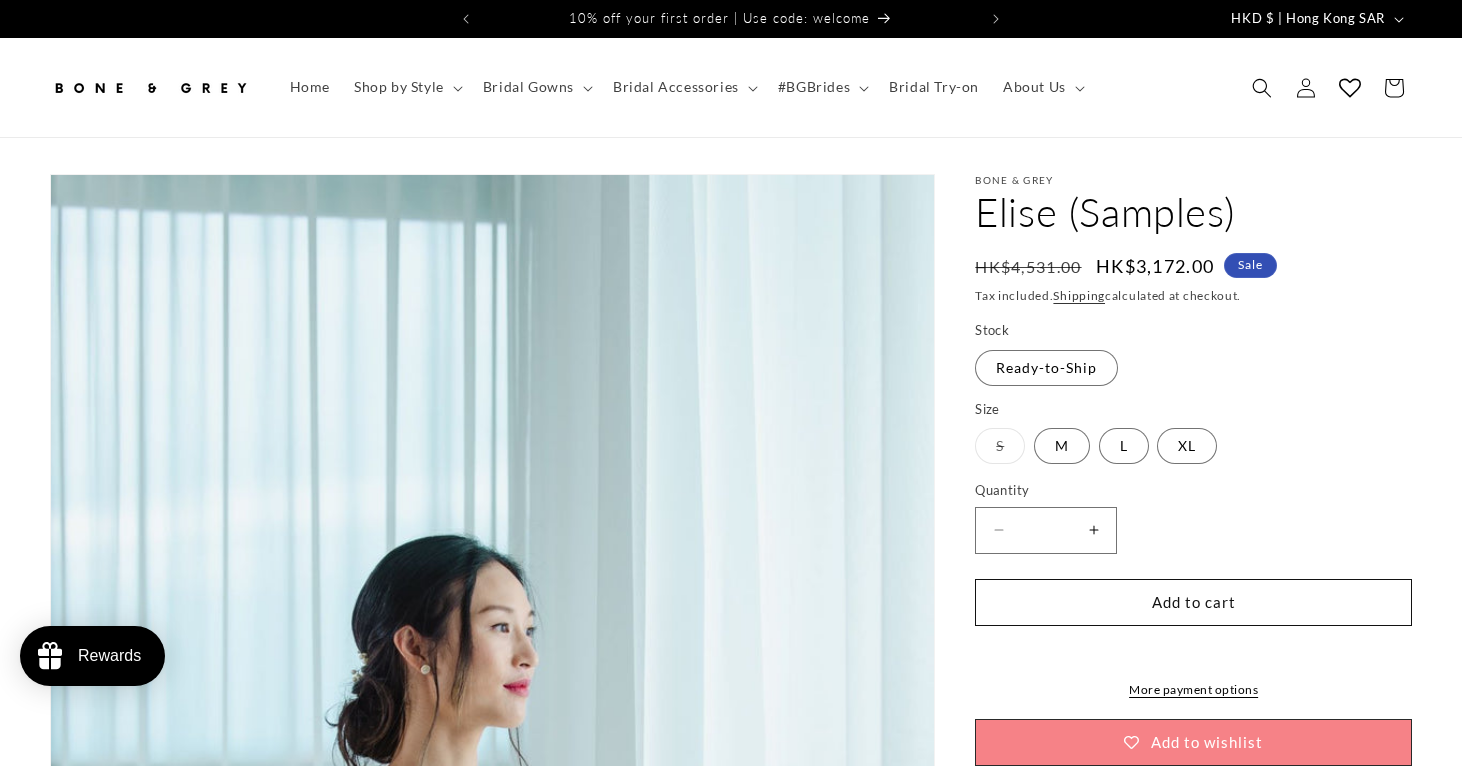 scroll, scrollTop: 0, scrollLeft: 0, axis: both 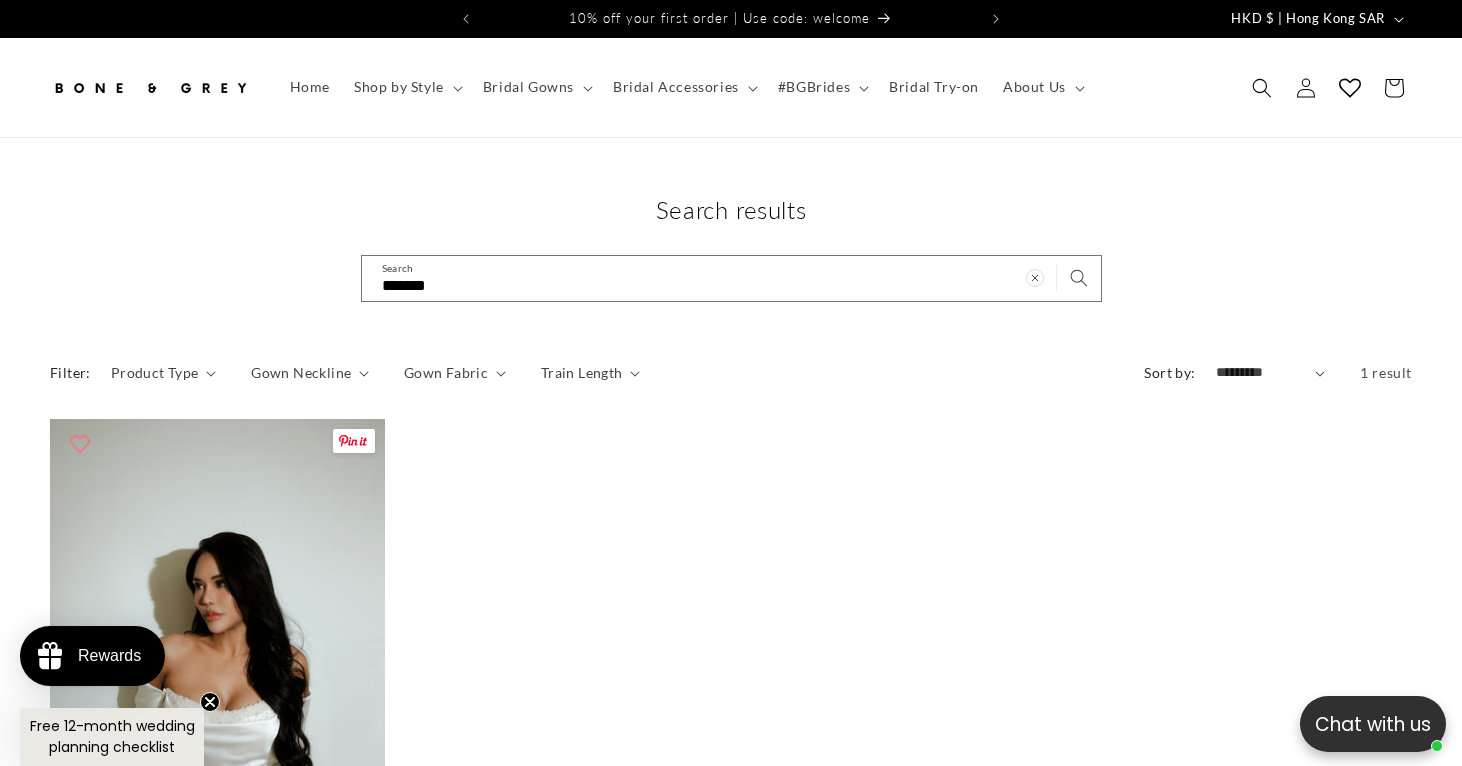 click on "Kendall 2-in-1 Gown" at bounding box center (217, 946) 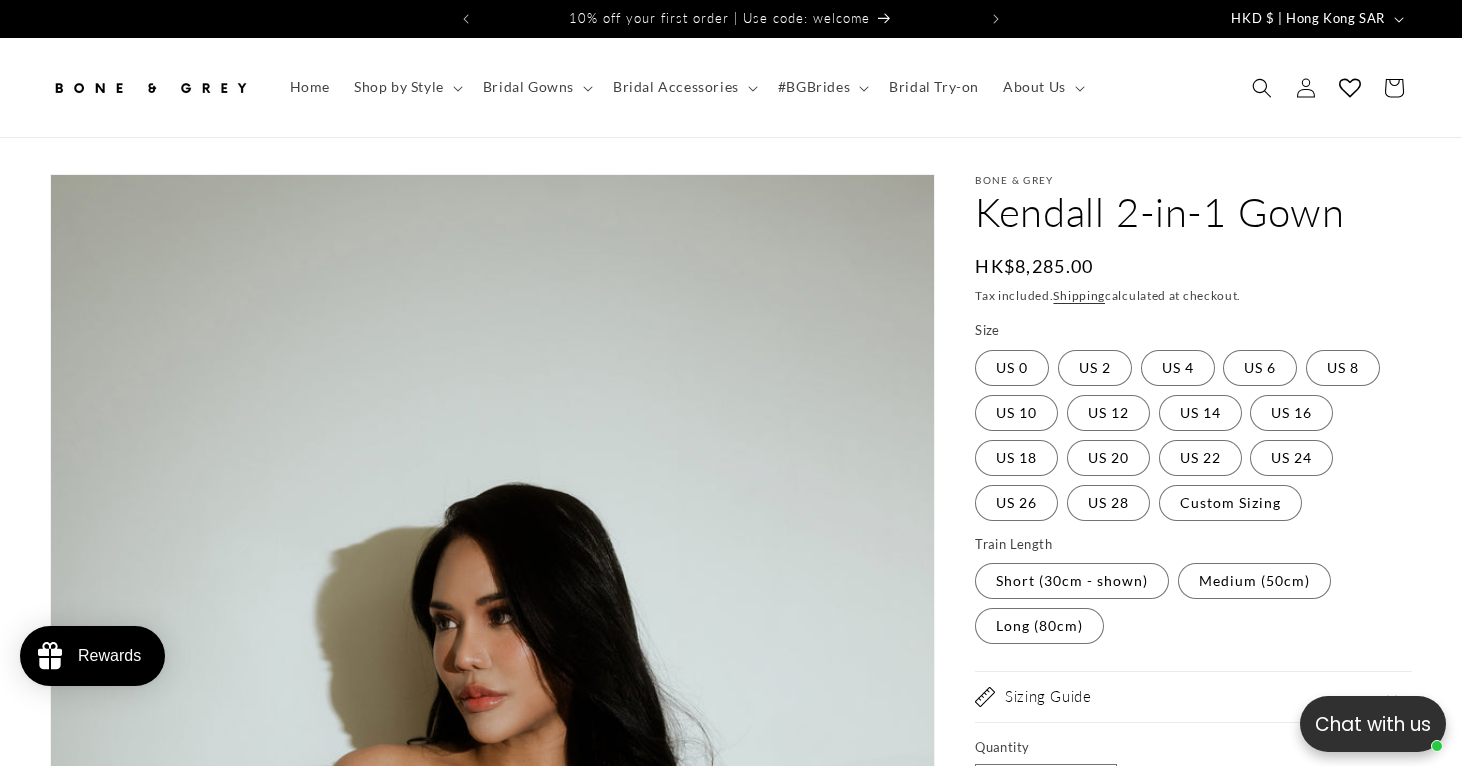 scroll, scrollTop: 0, scrollLeft: 0, axis: both 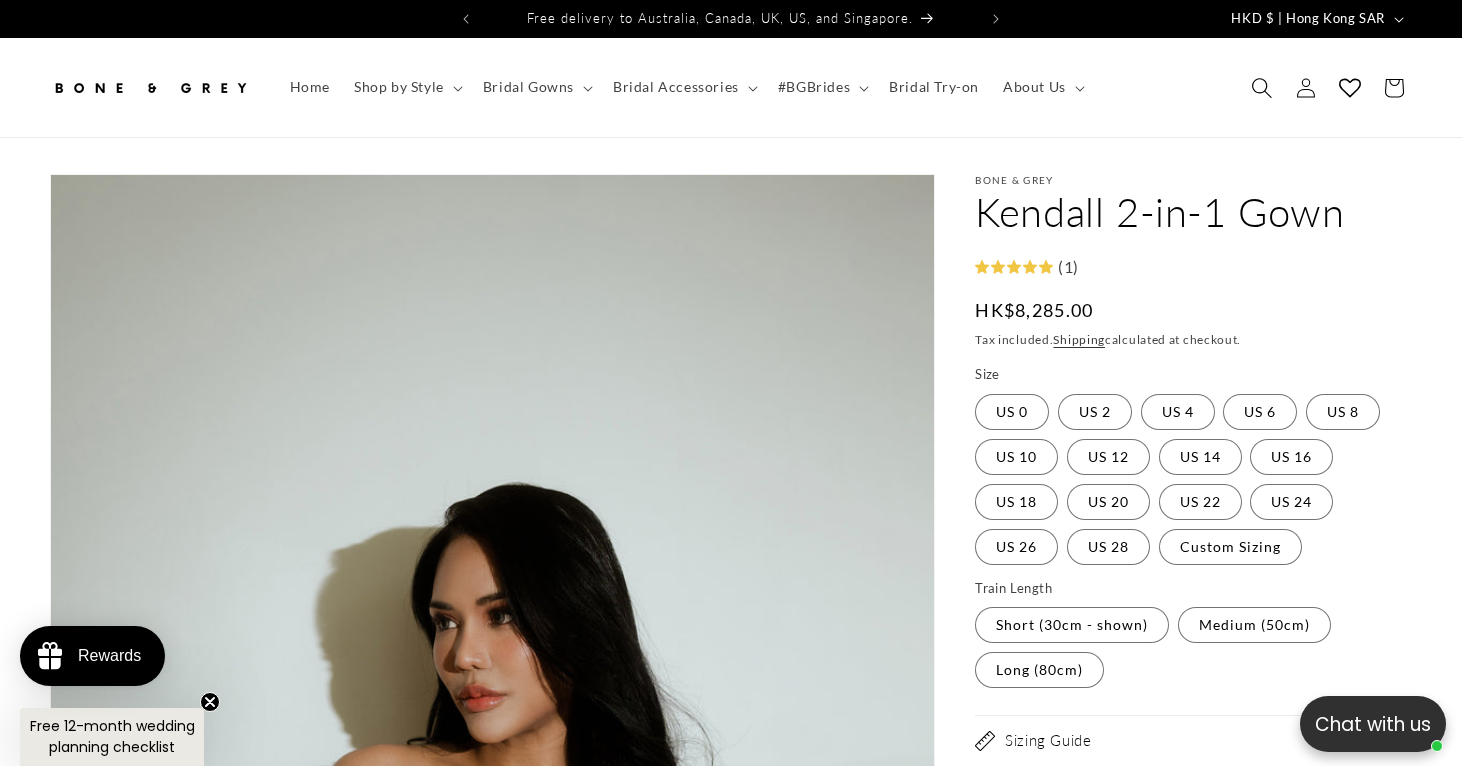 click 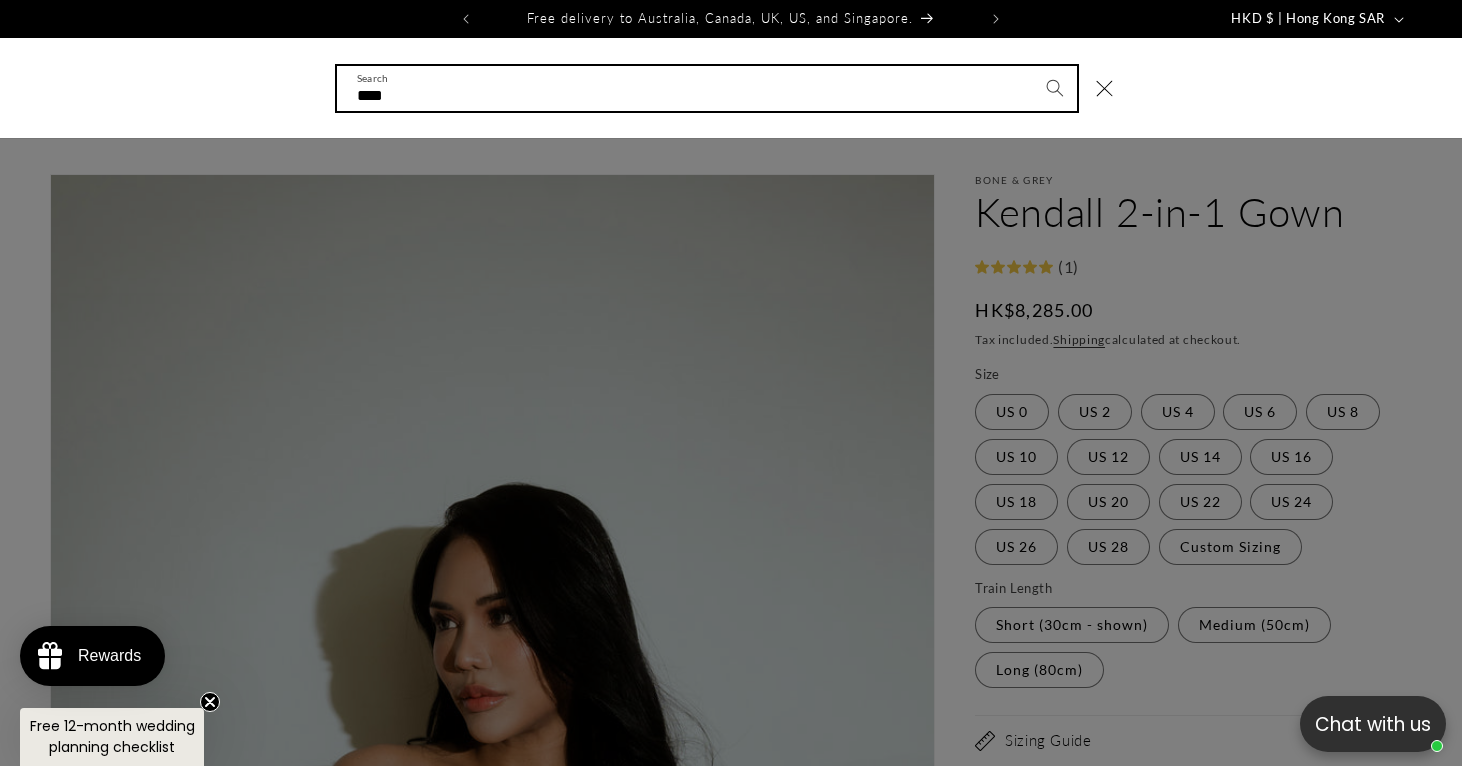type on "****" 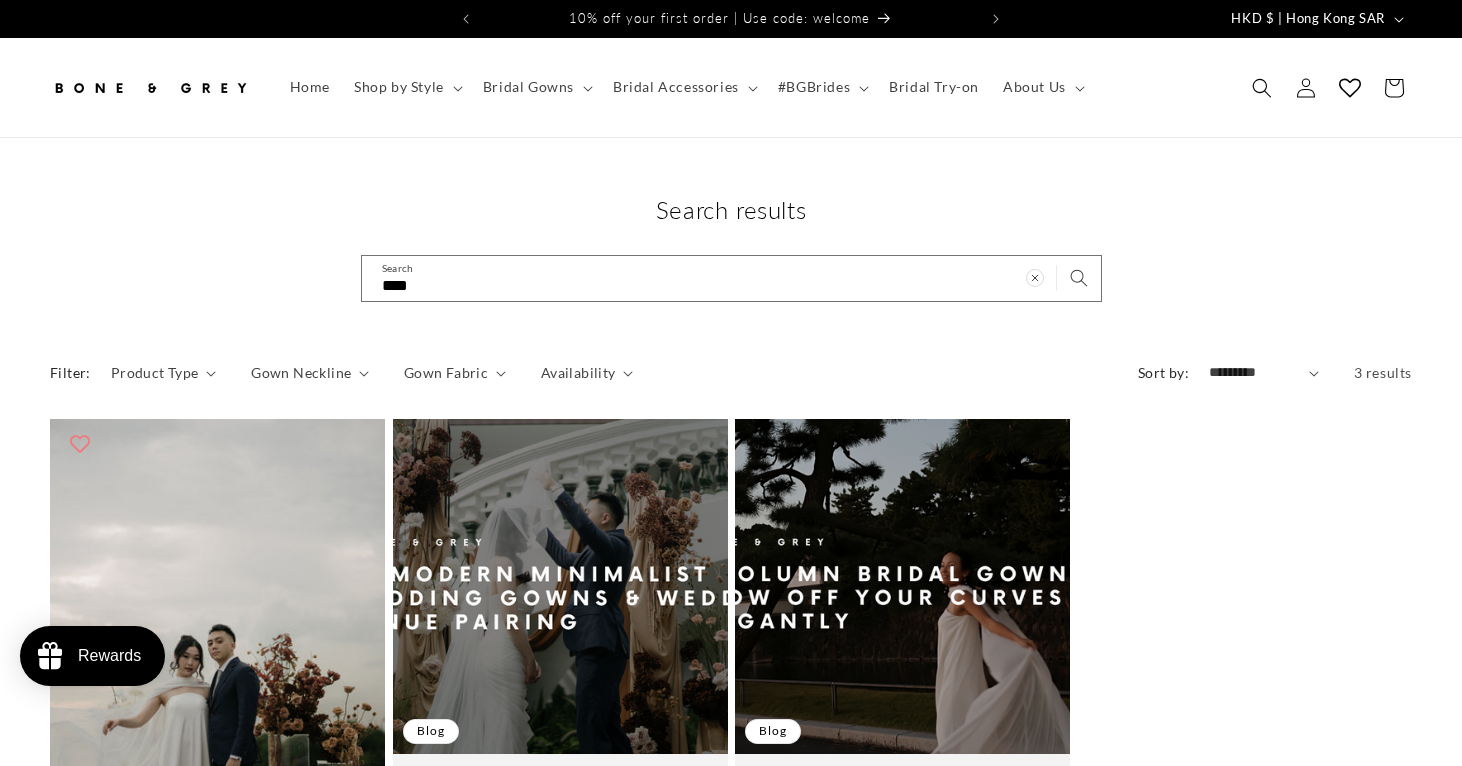 scroll, scrollTop: 0, scrollLeft: 0, axis: both 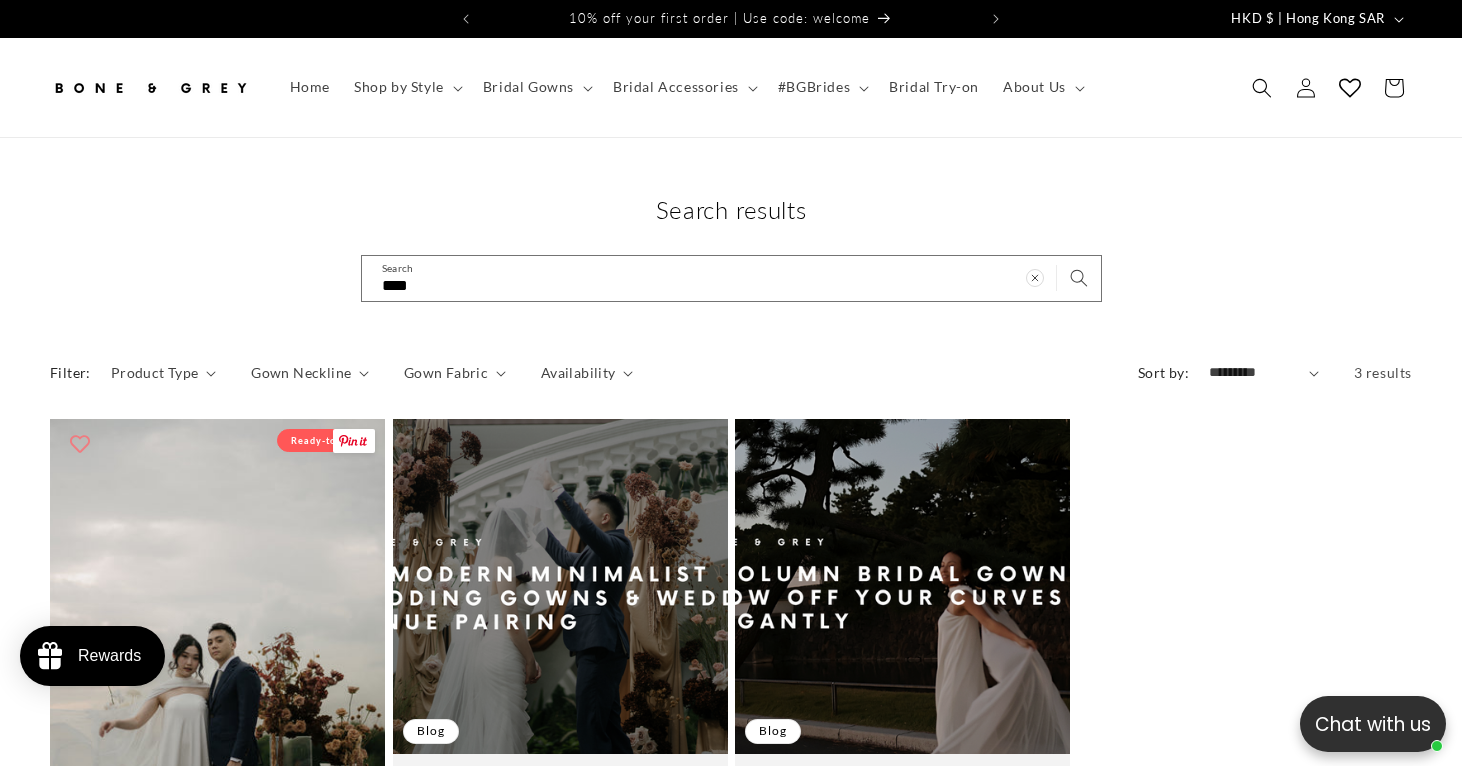 click on "Jade Dress & Cape Set" at bounding box center [217, 946] 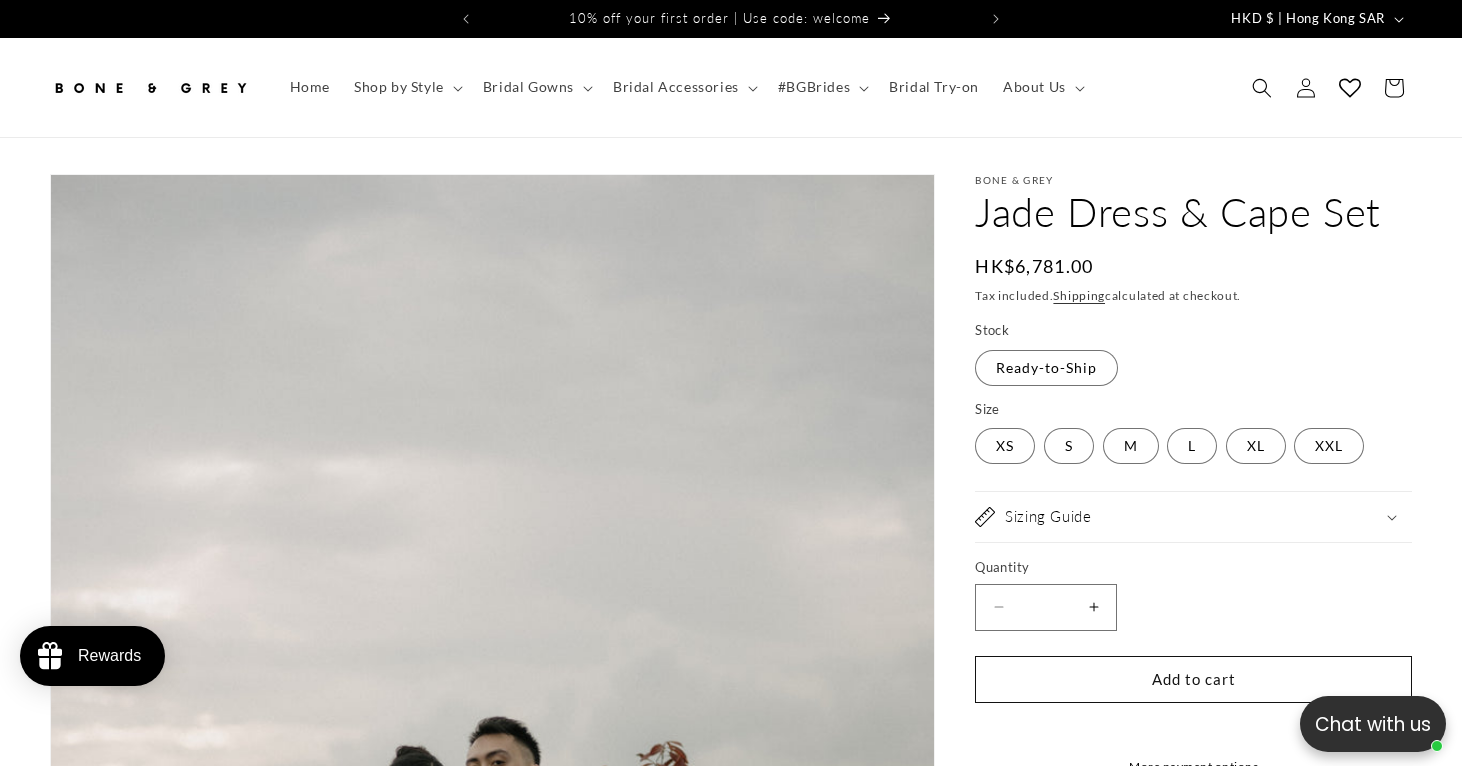 scroll, scrollTop: 0, scrollLeft: 0, axis: both 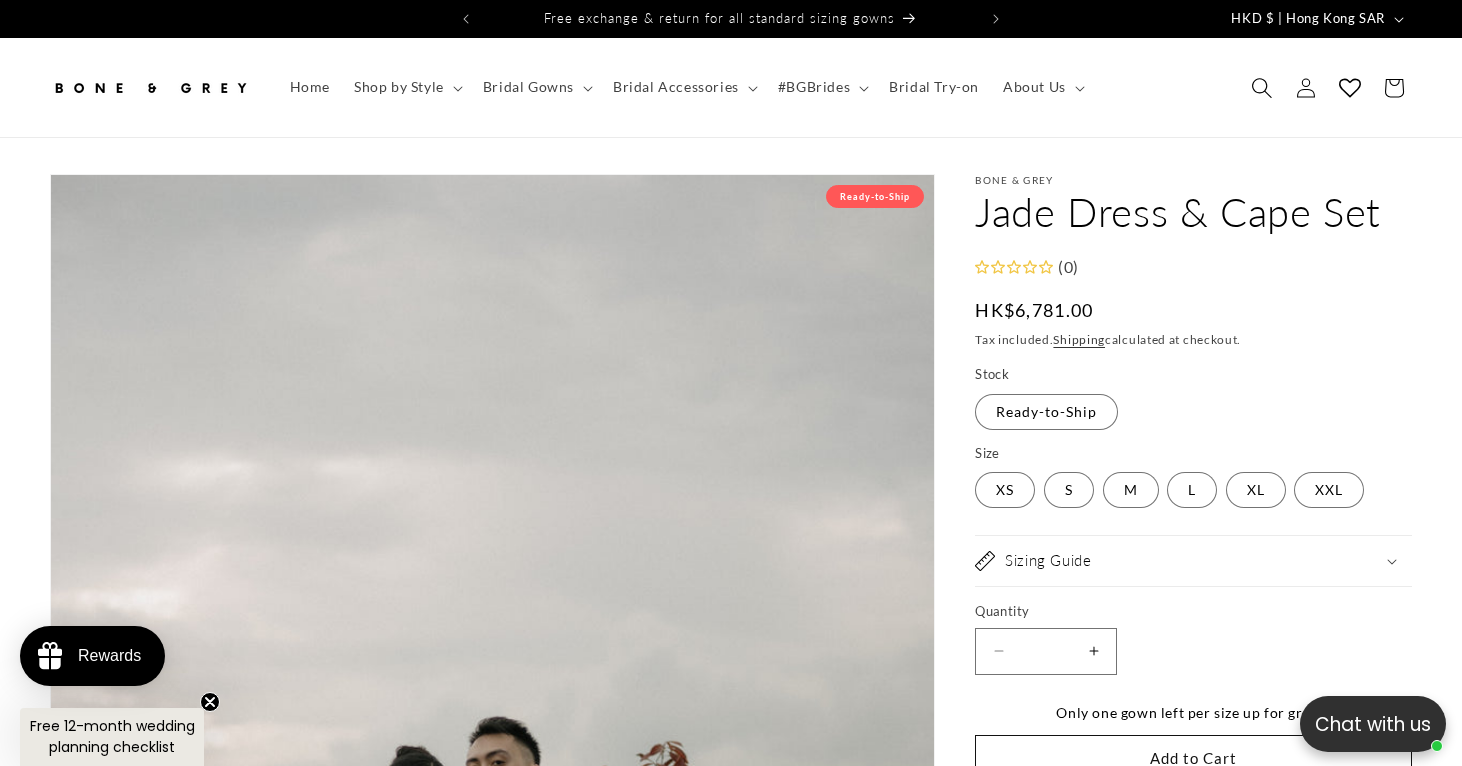 click 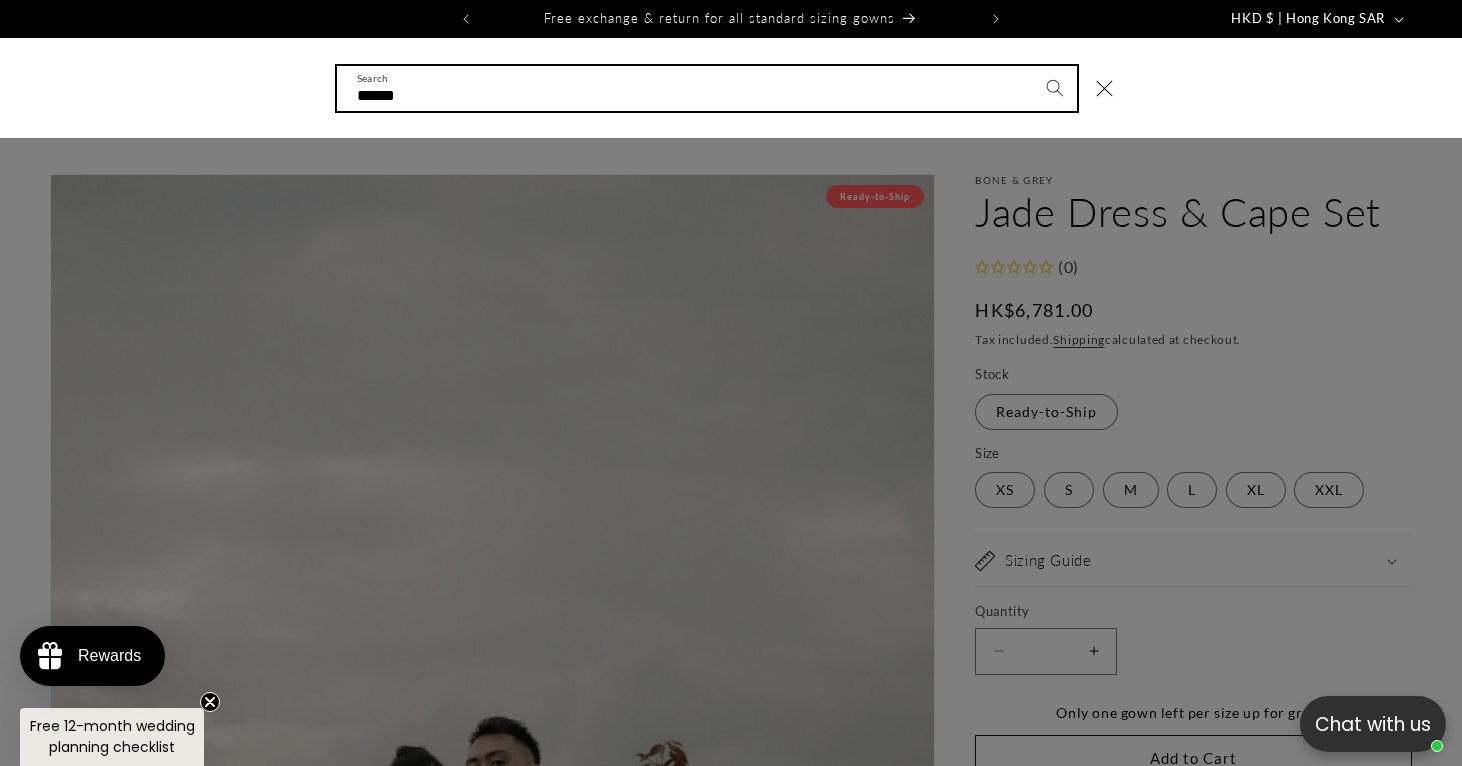 type on "******" 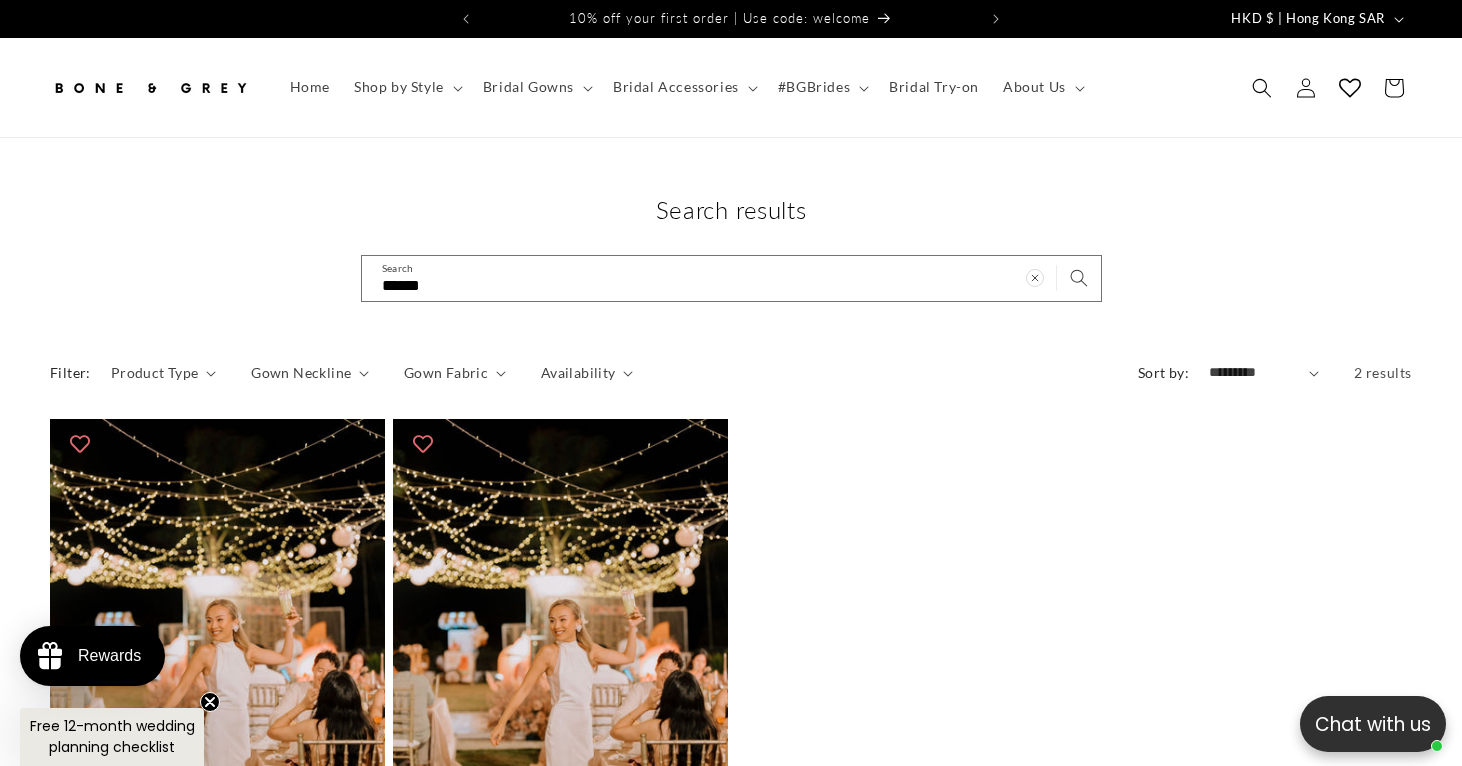 scroll, scrollTop: 0, scrollLeft: 0, axis: both 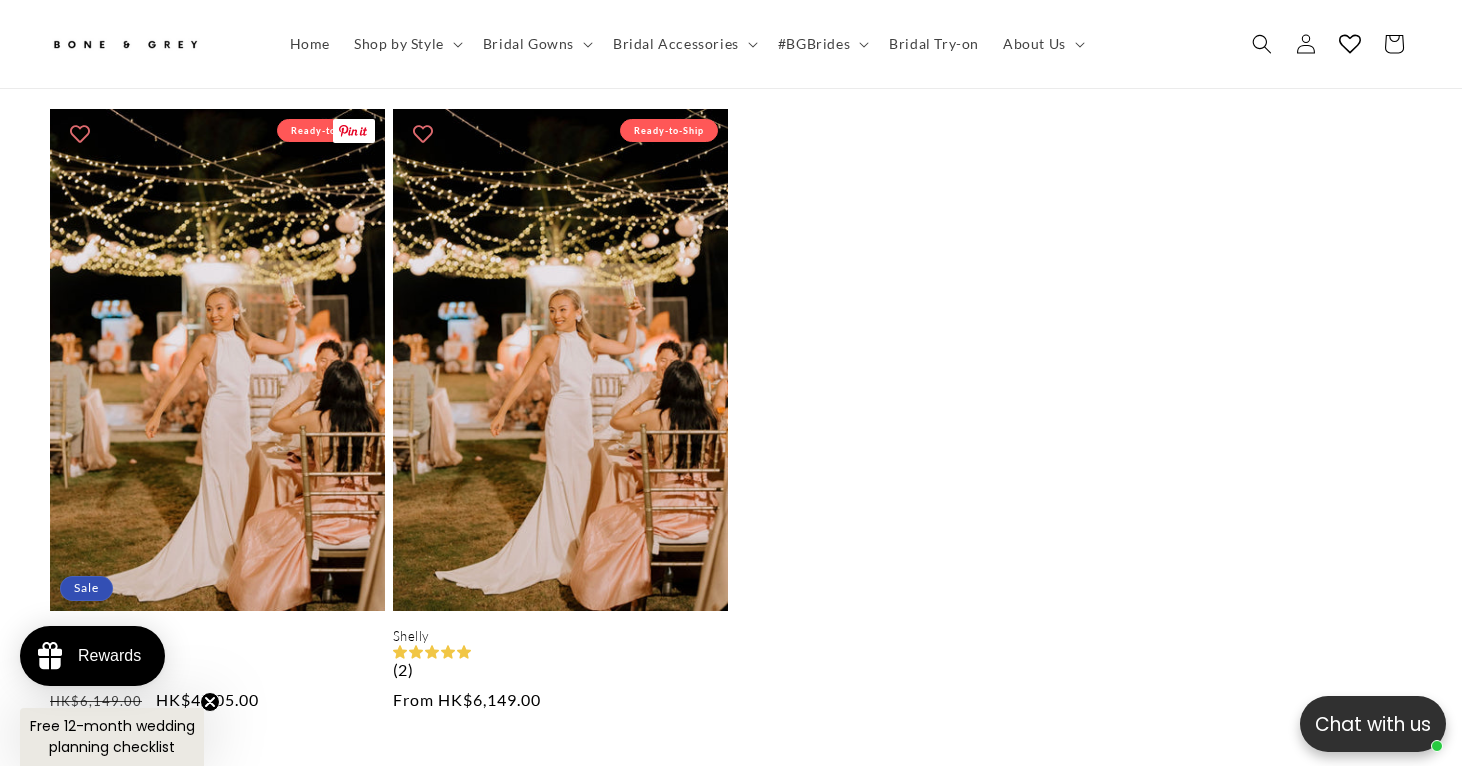 click on "Shelly (Samples)" at bounding box center [217, 636] 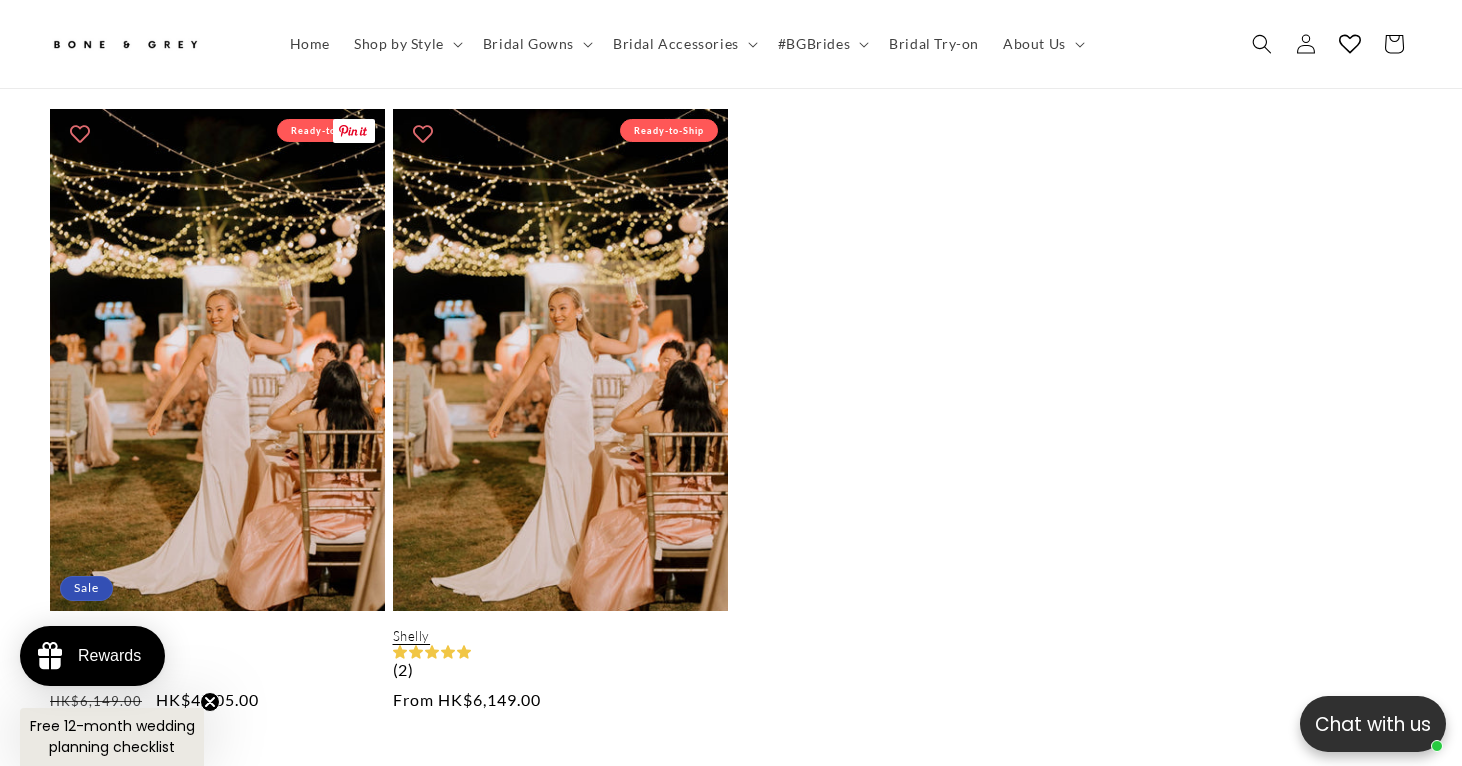 click on "Shelly" at bounding box center (560, 636) 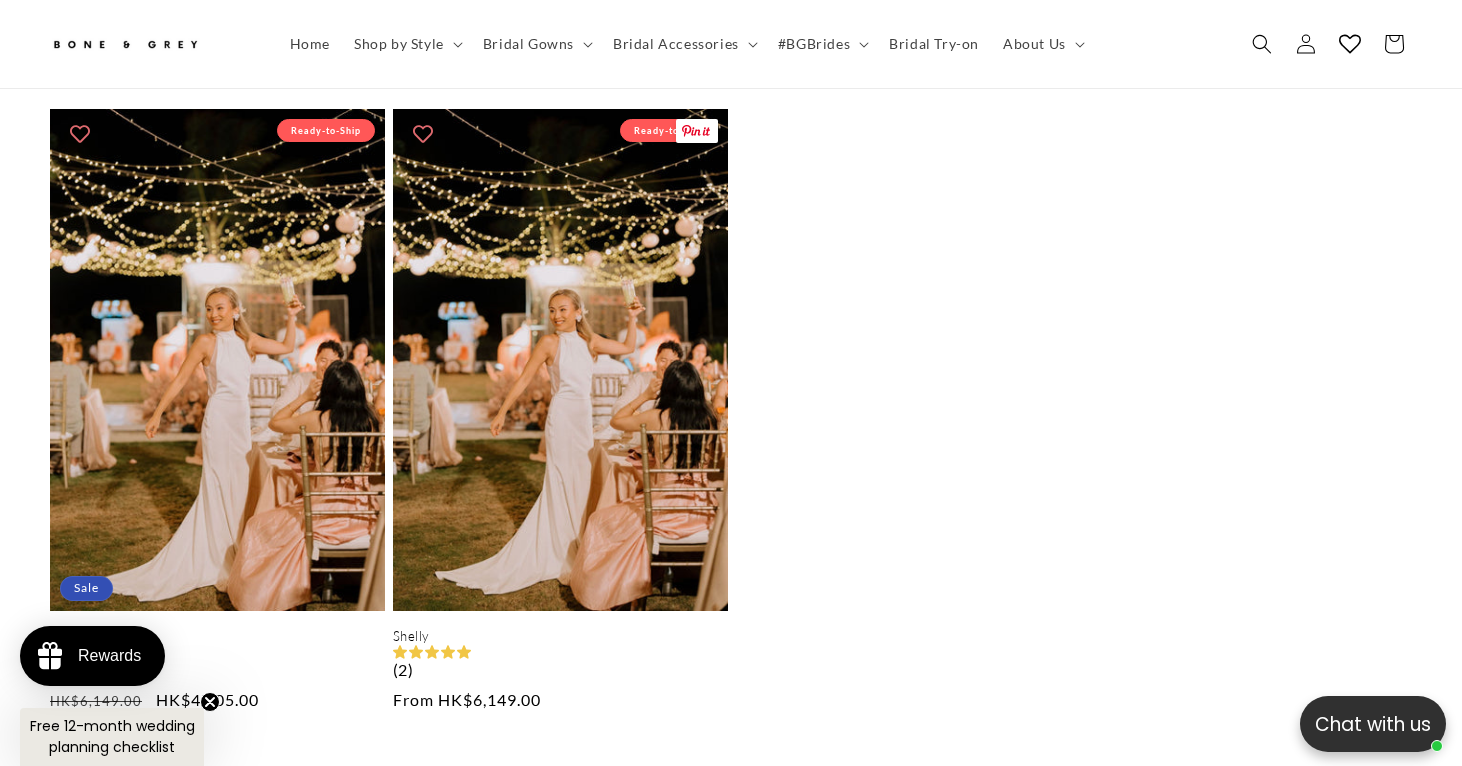 scroll, scrollTop: 0, scrollLeft: 495, axis: horizontal 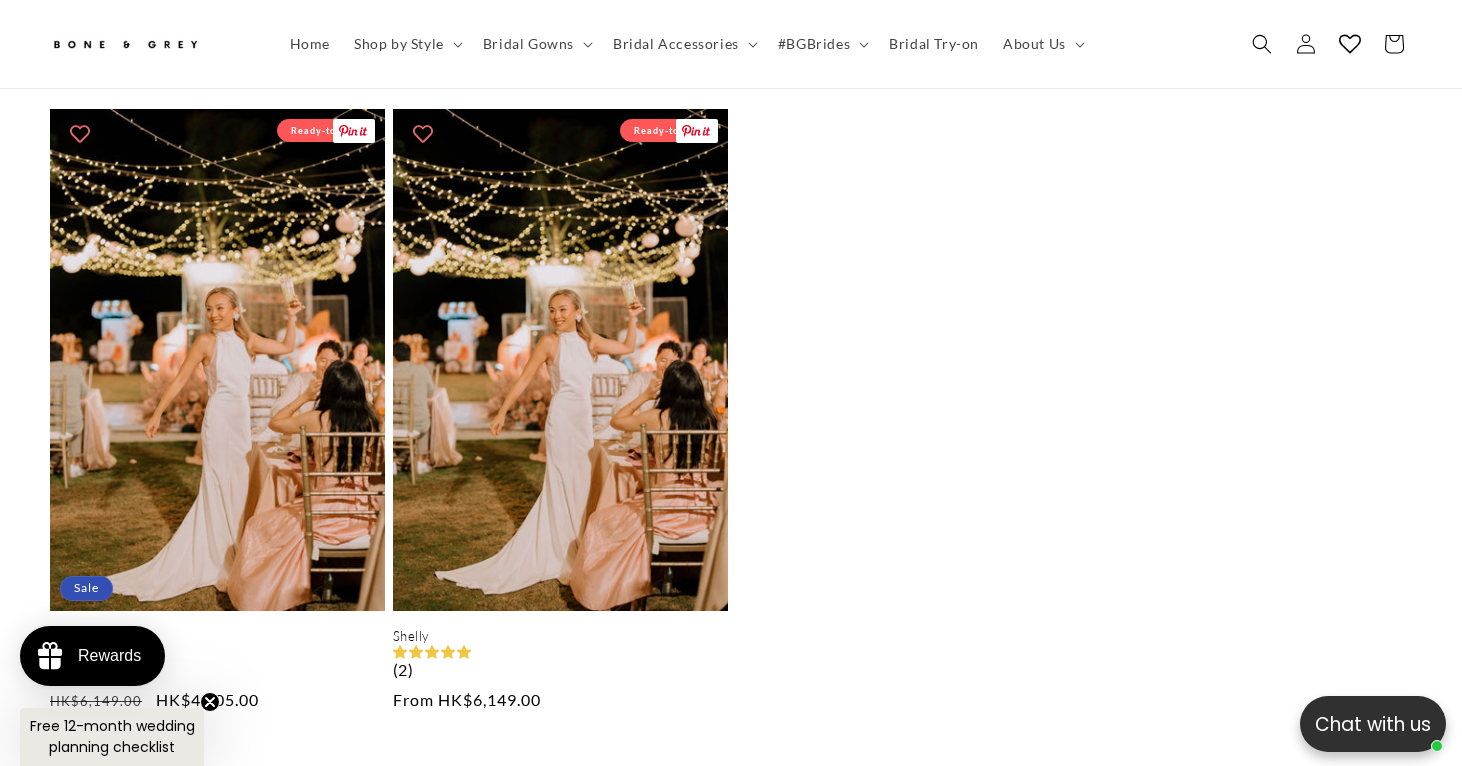 click on "Shelly (Samples)" at bounding box center (217, 636) 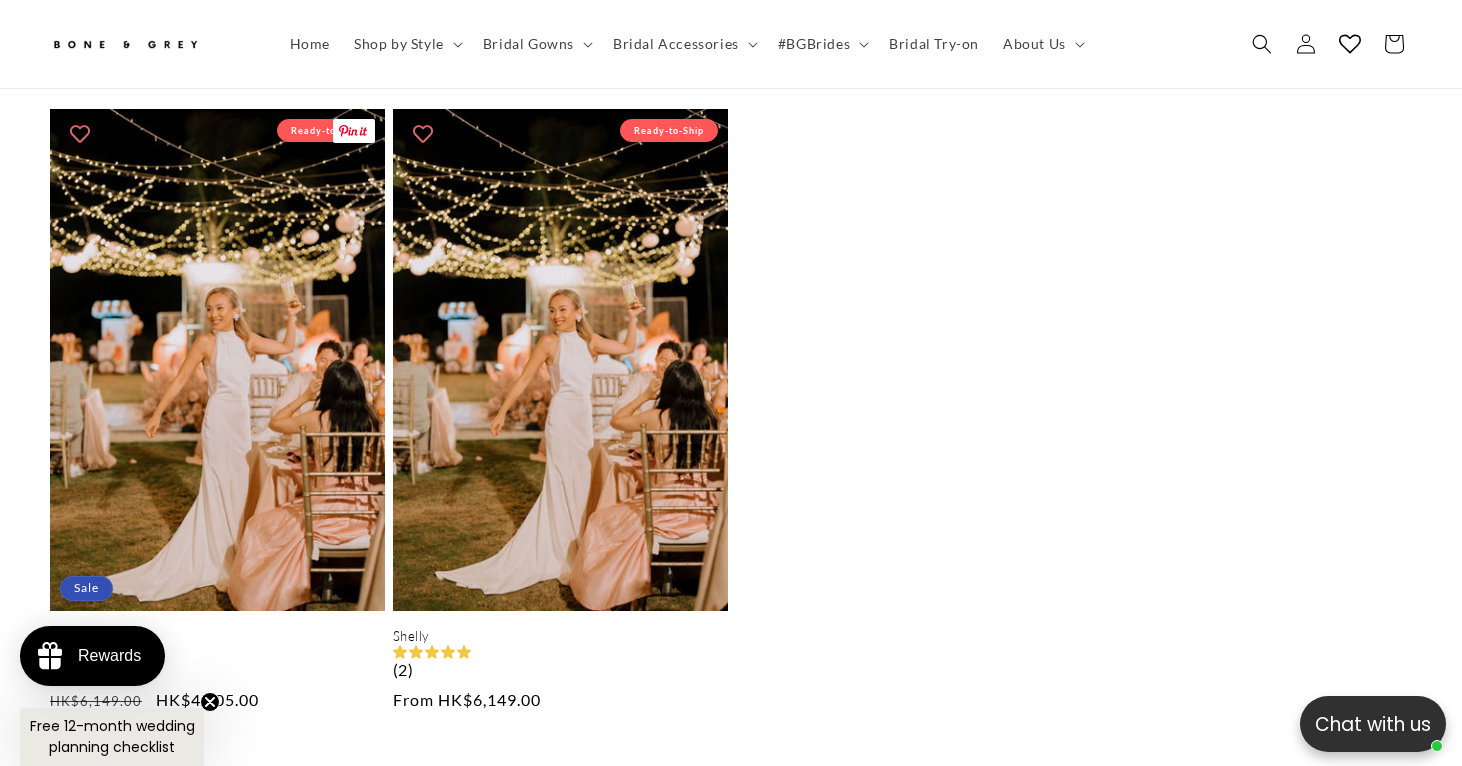 click on "Shelly" at bounding box center (560, 636) 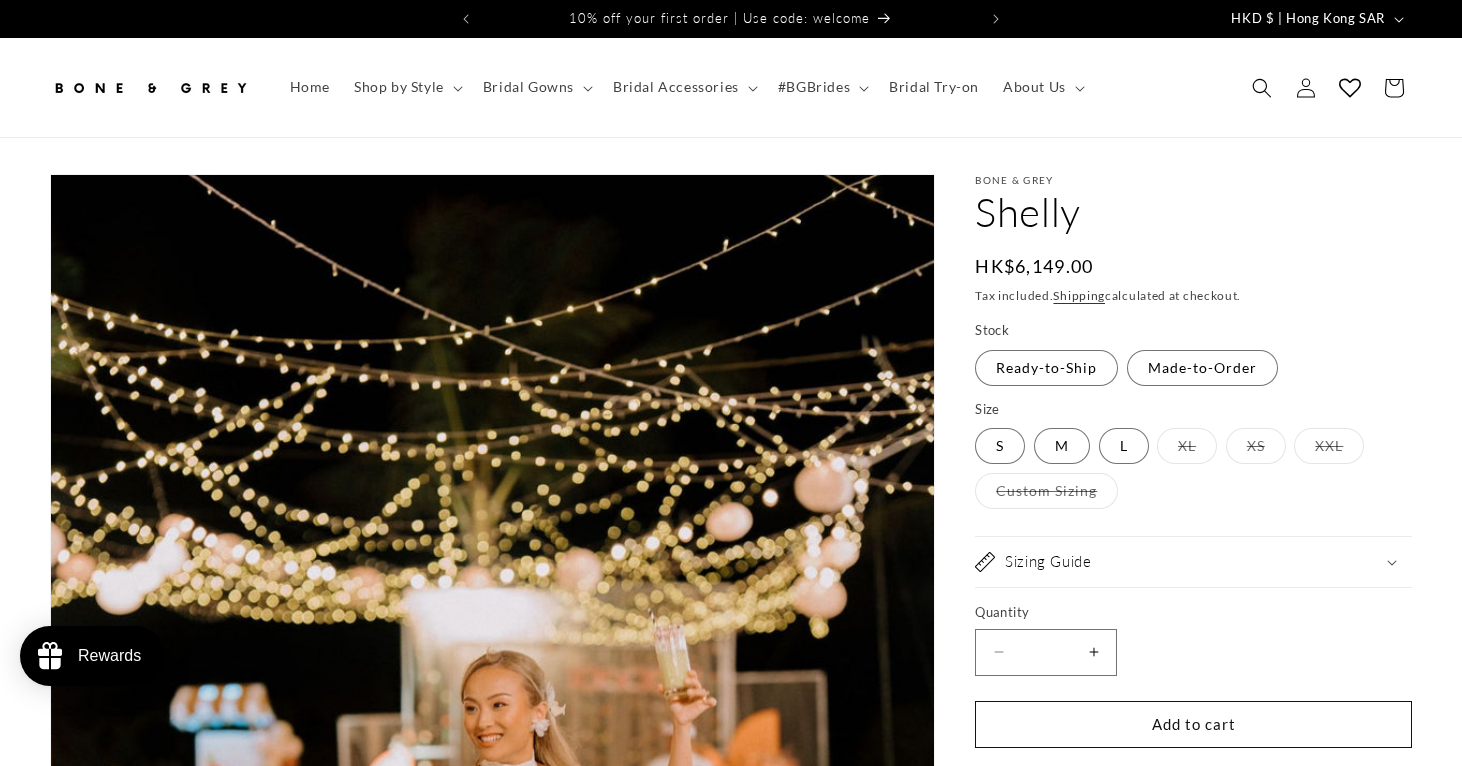 scroll, scrollTop: 0, scrollLeft: 0, axis: both 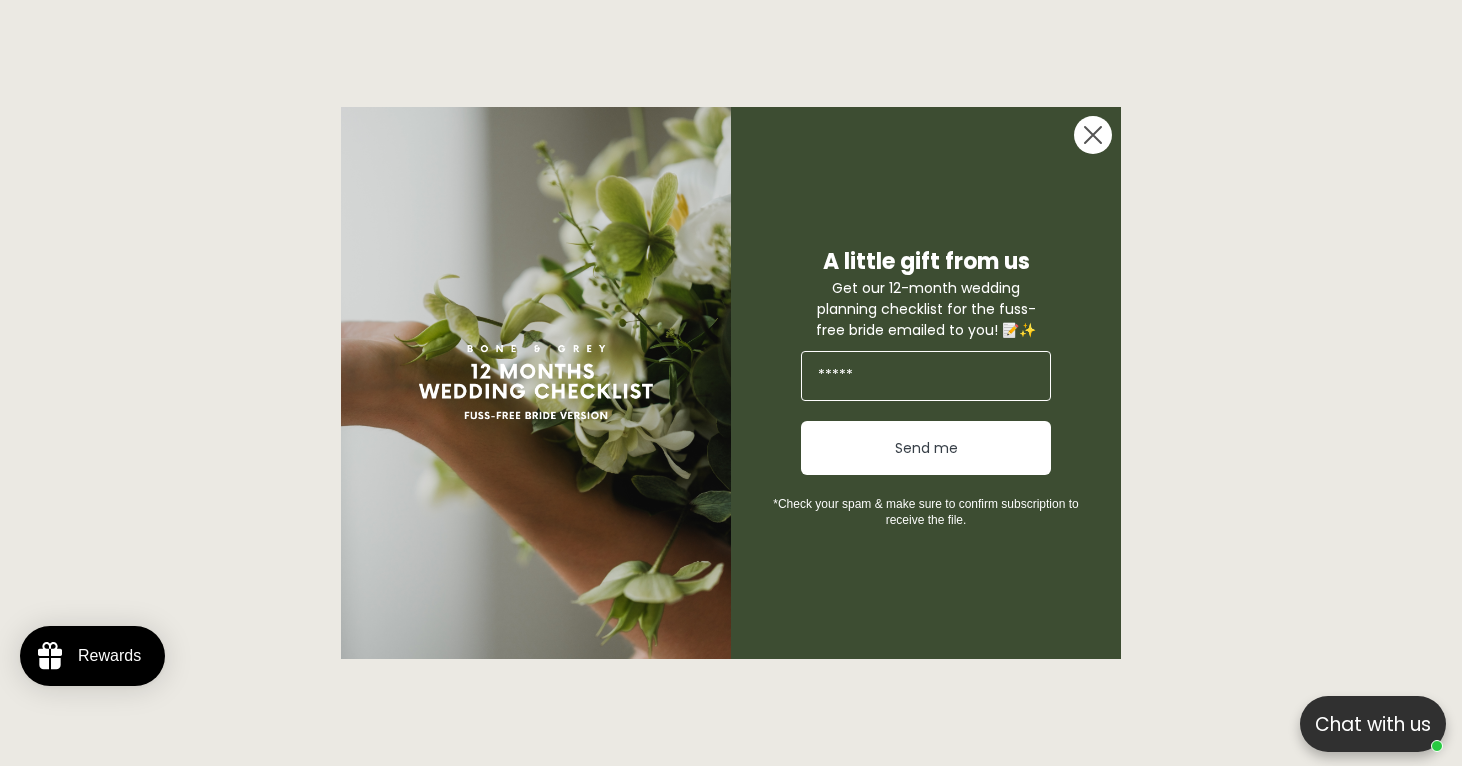 click 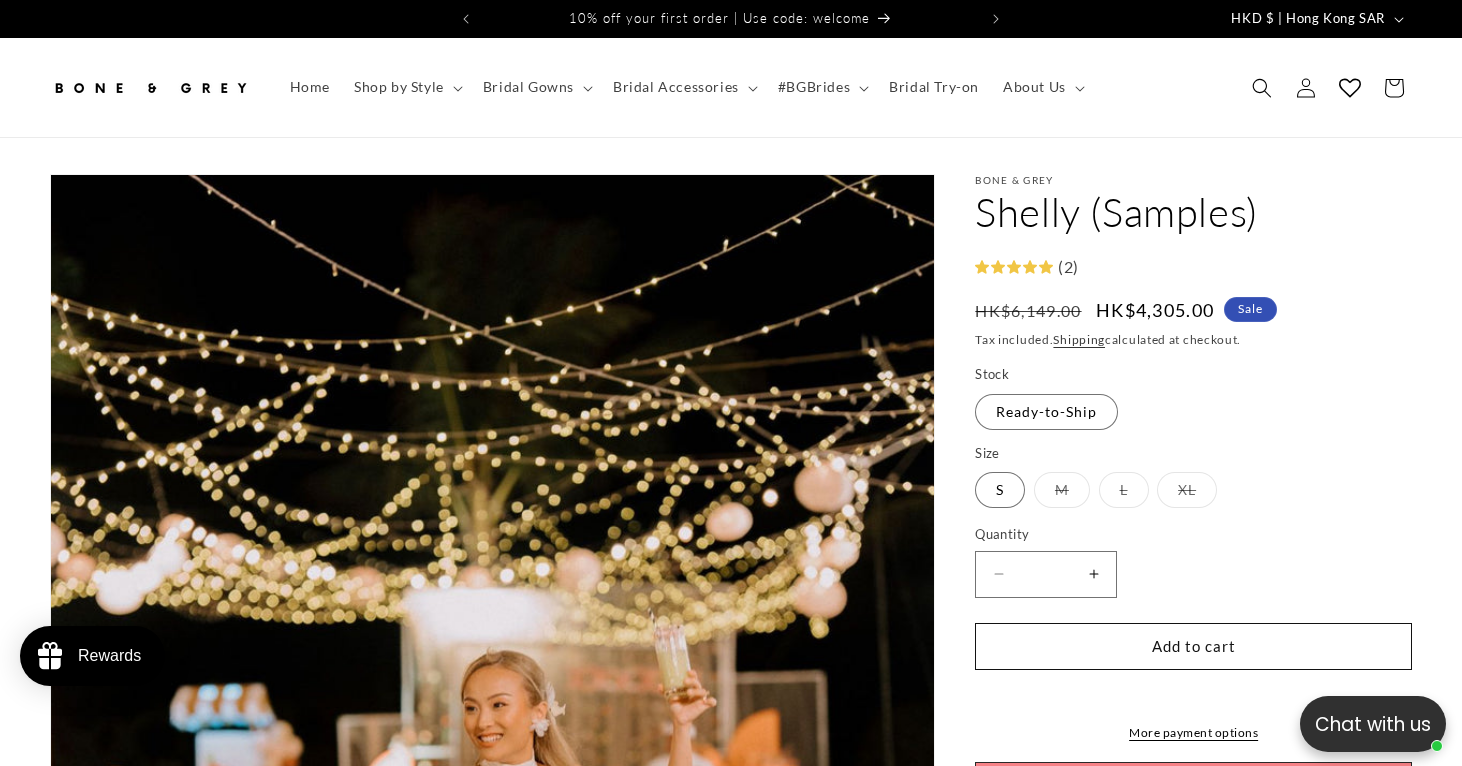 scroll, scrollTop: 0, scrollLeft: 0, axis: both 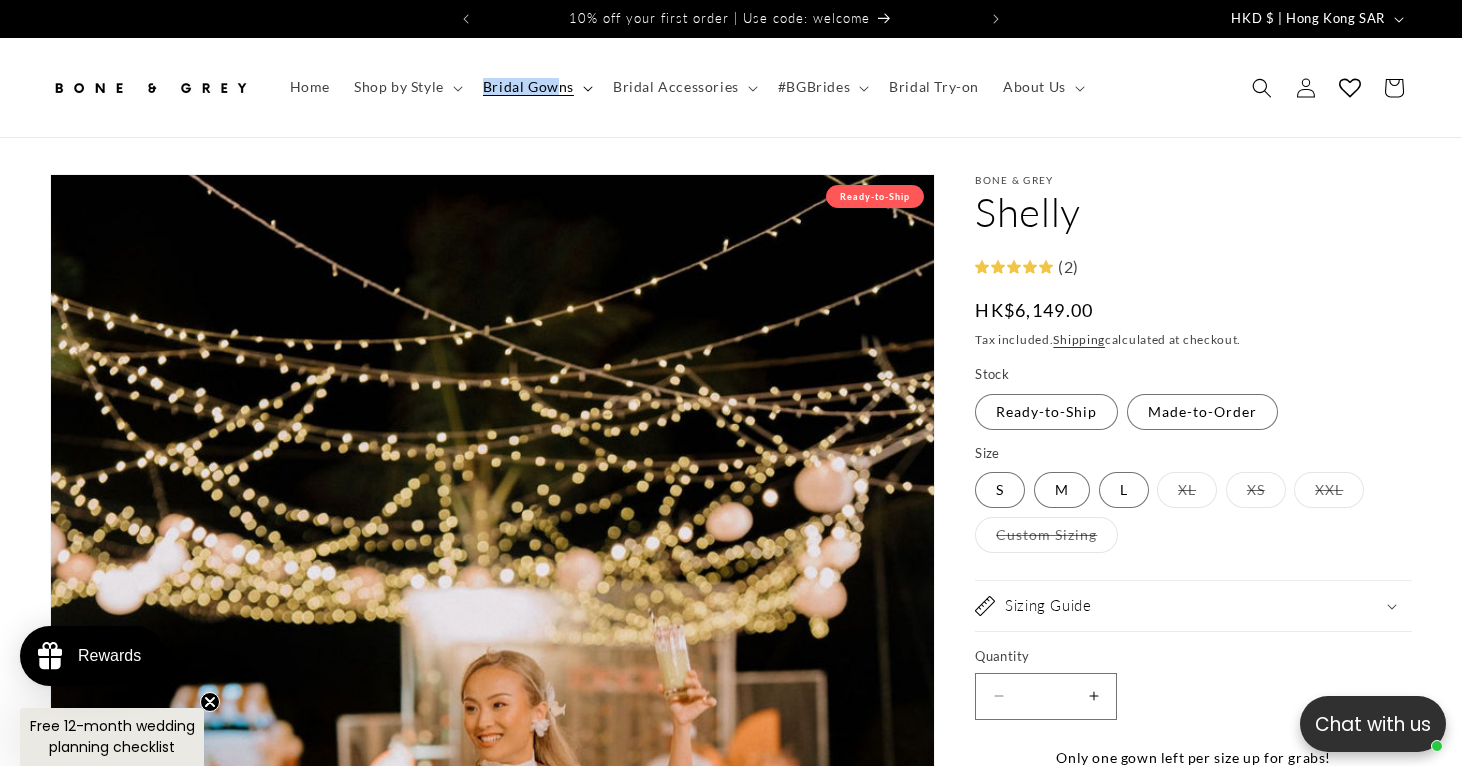 click on "Bridal Gowns" at bounding box center [536, 87] 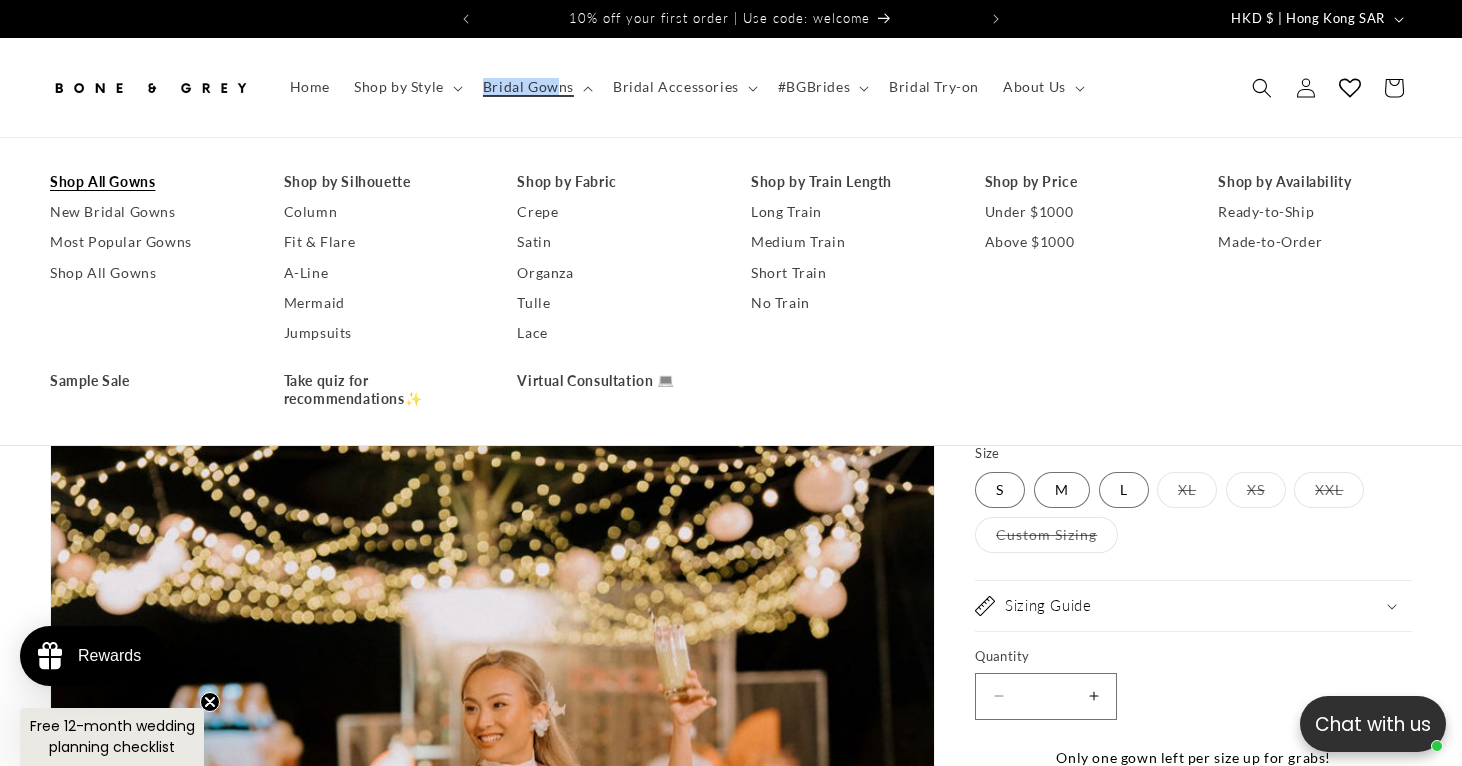 click on "Shop All Gowns" at bounding box center [147, 182] 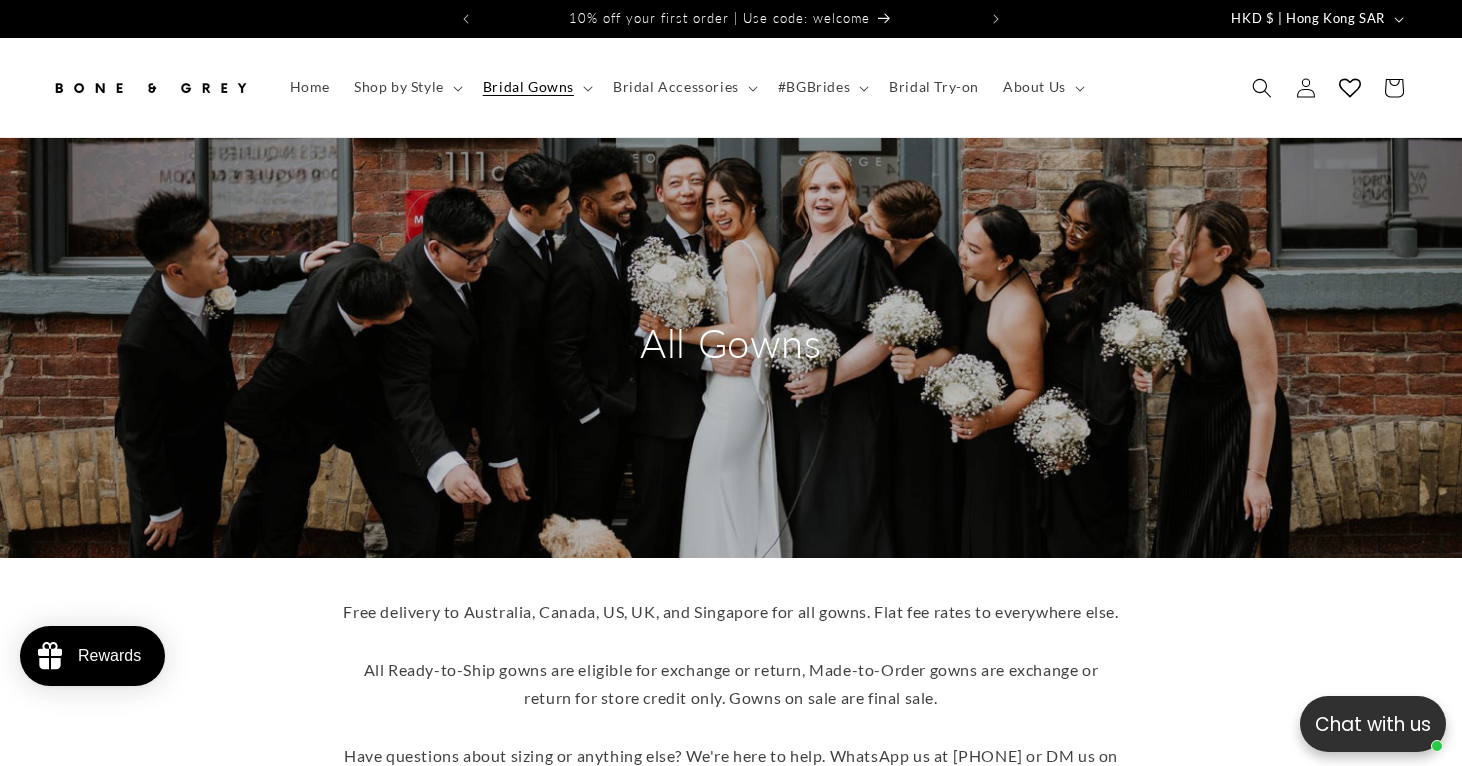scroll, scrollTop: 0, scrollLeft: 0, axis: both 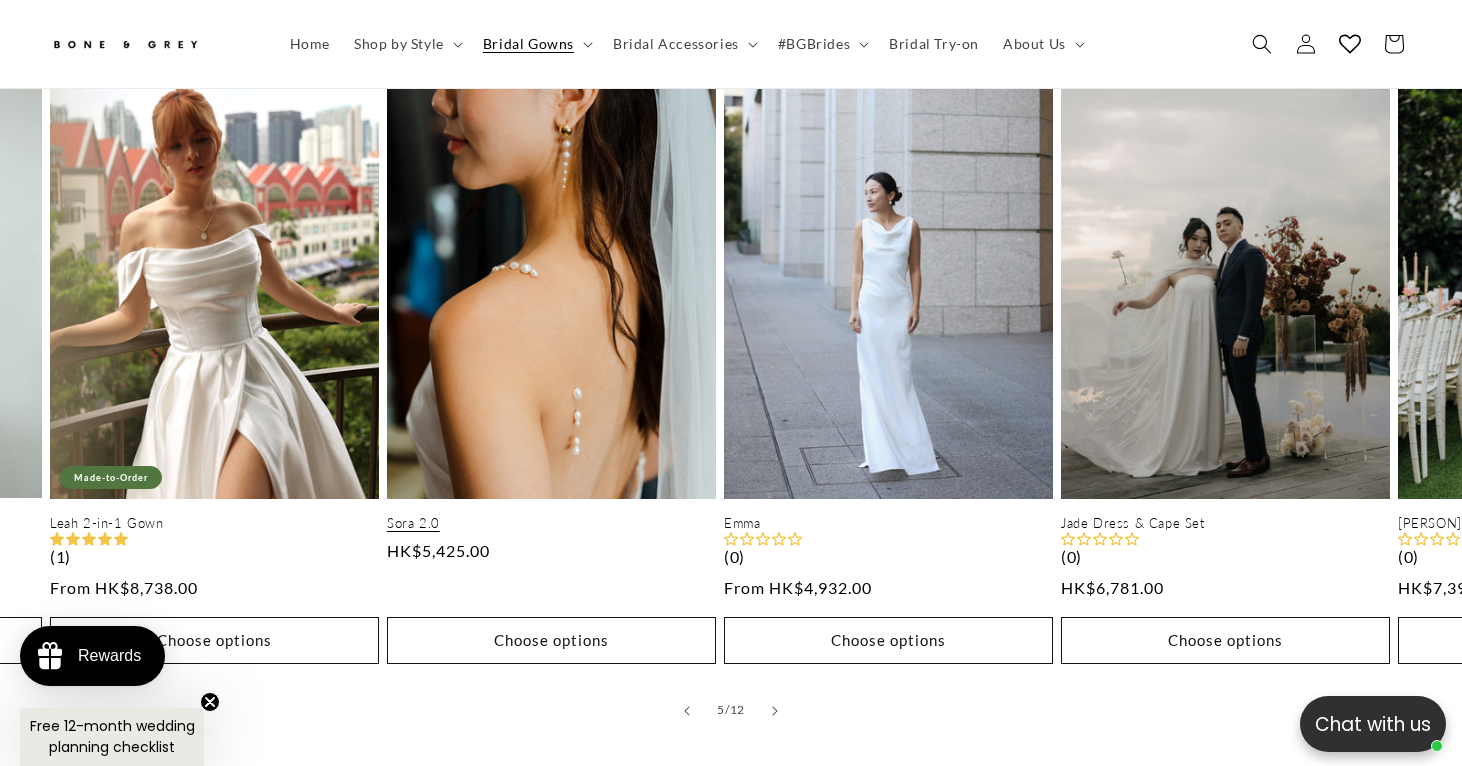 click on "Sora 2.0" at bounding box center [551, 523] 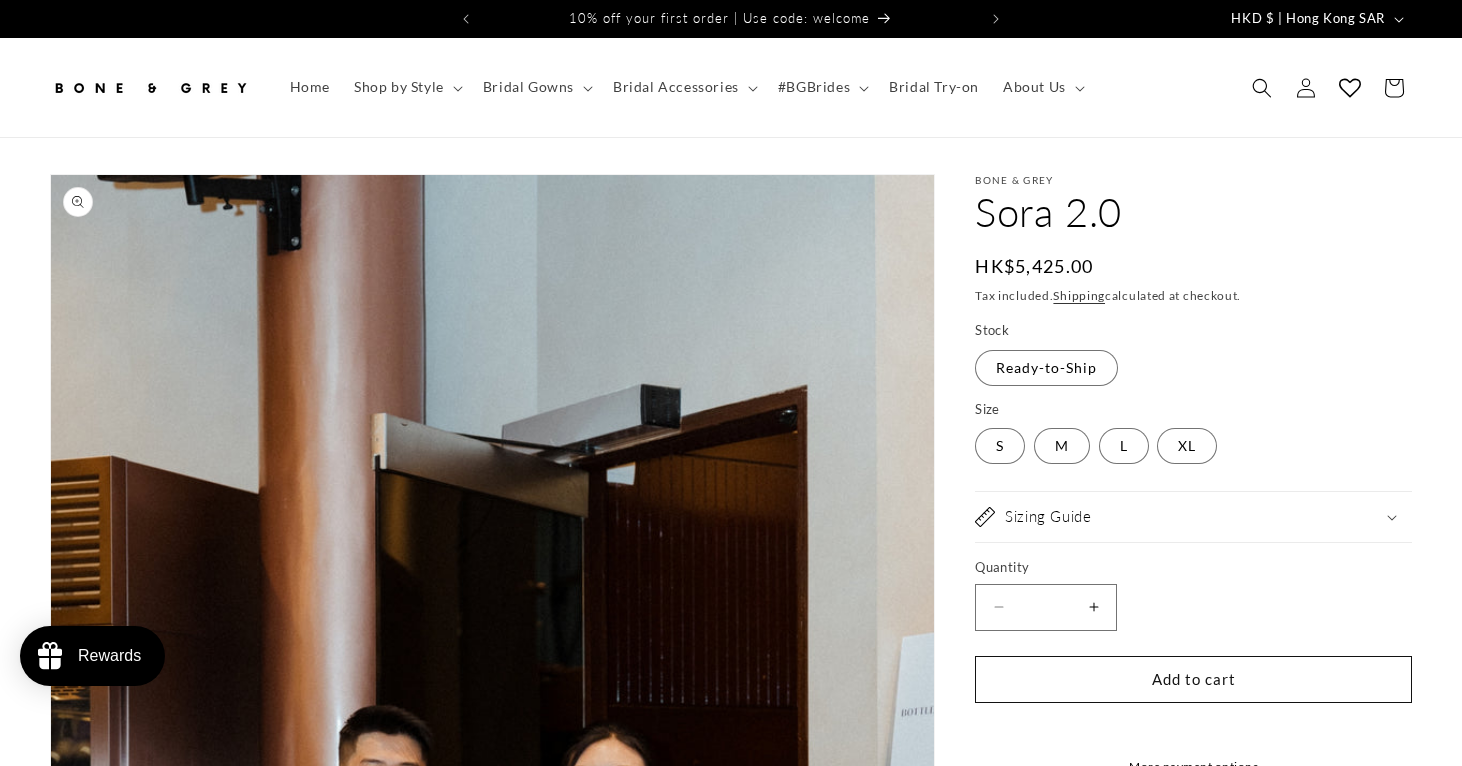 scroll, scrollTop: 0, scrollLeft: 0, axis: both 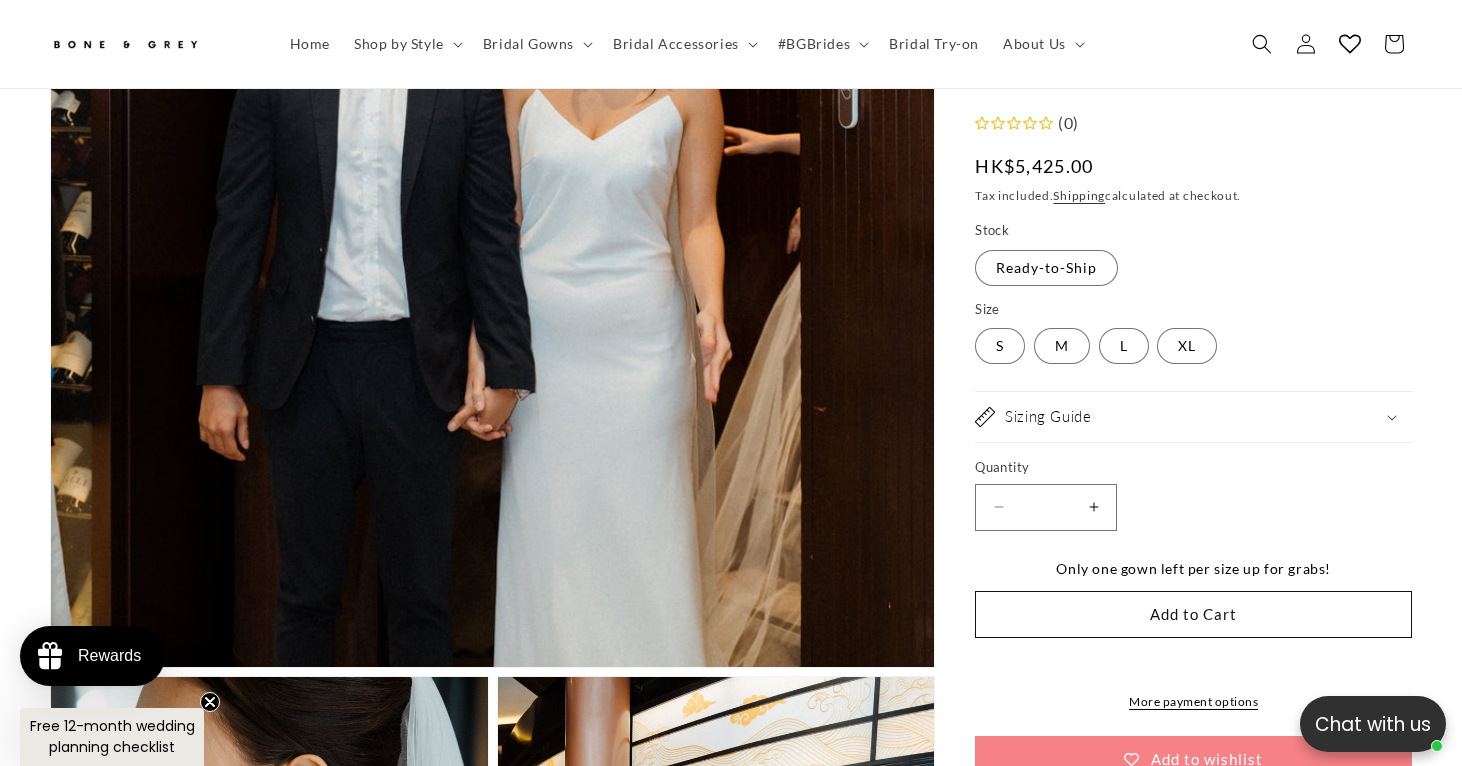 click on "Open media 1 in modal" at bounding box center (51, 667) 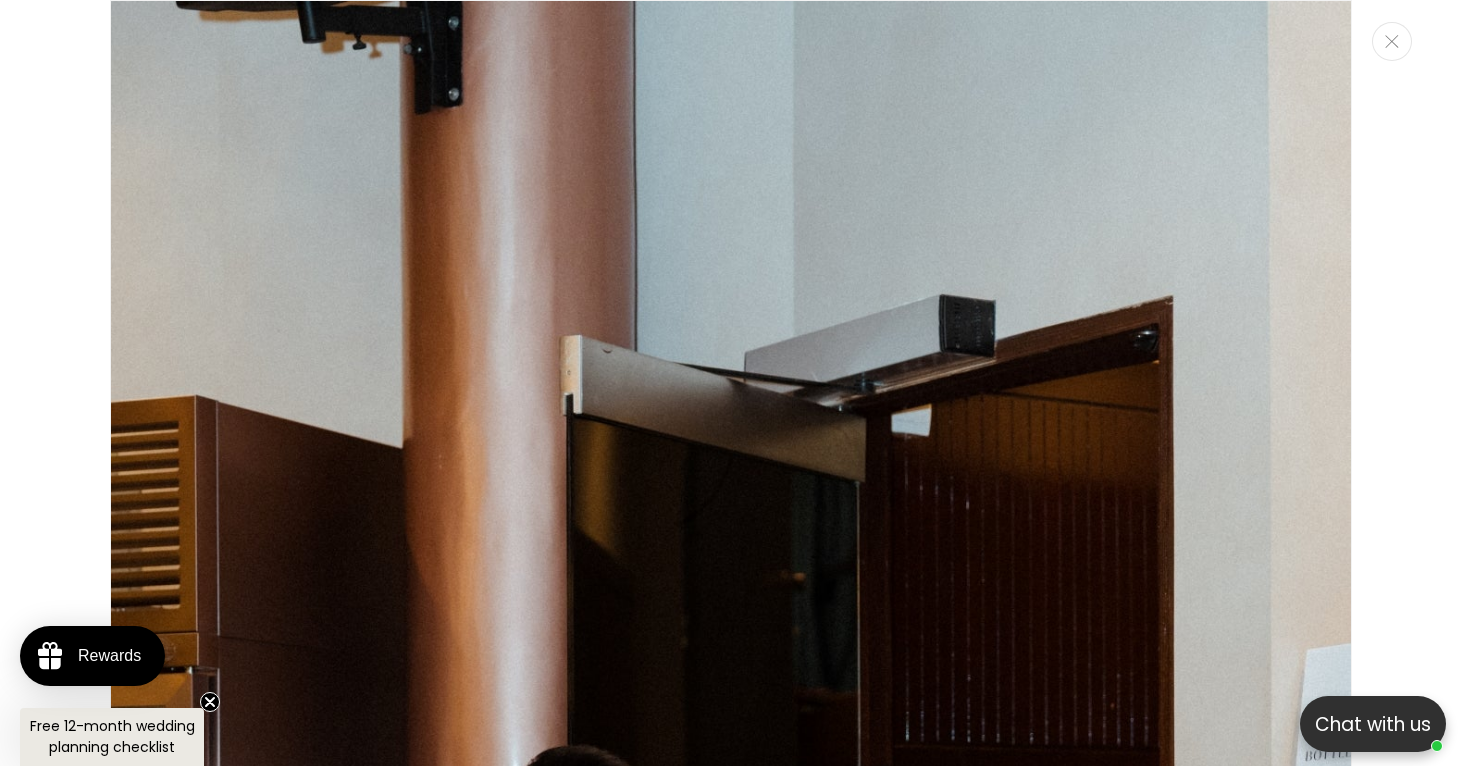 scroll, scrollTop: 0, scrollLeft: 495, axis: horizontal 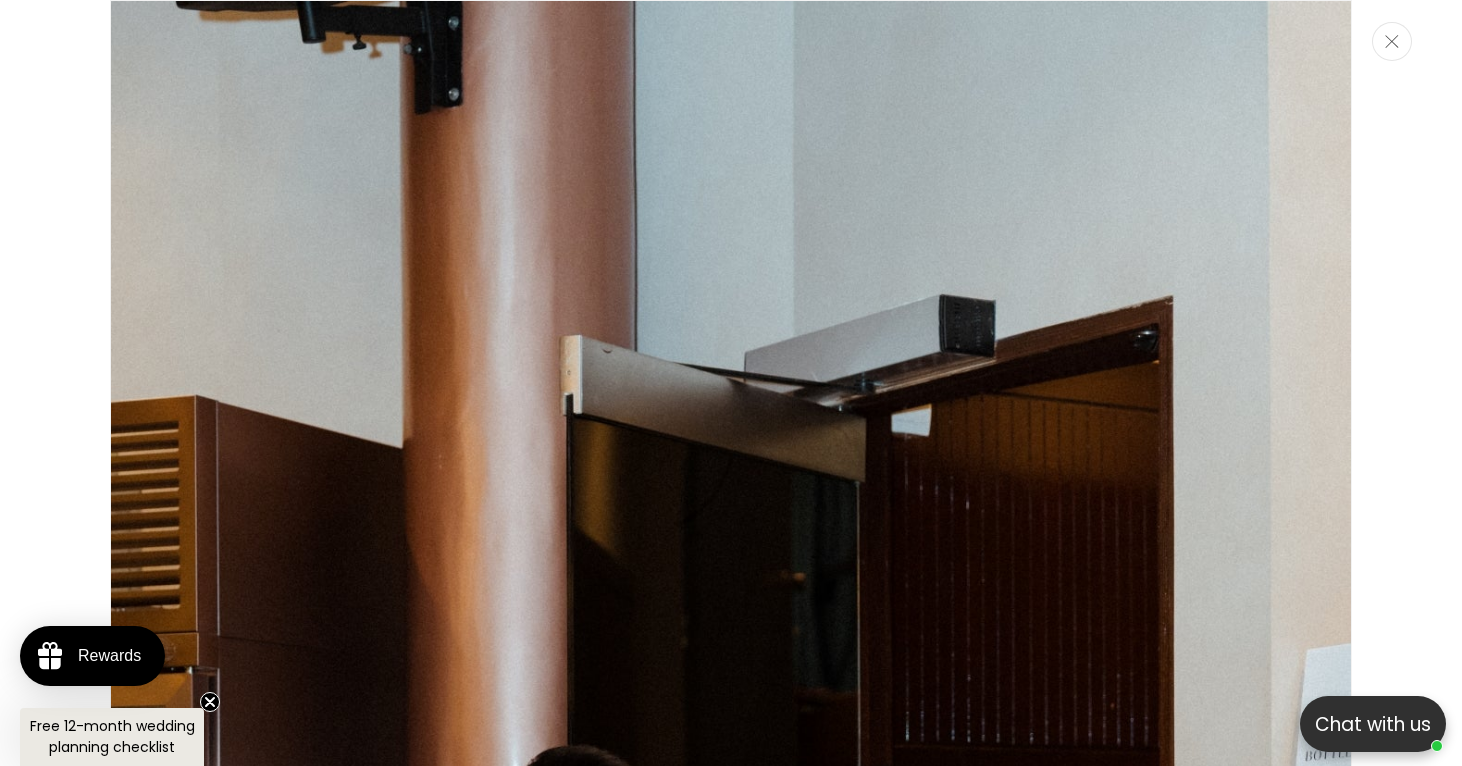 click at bounding box center [1392, 41] 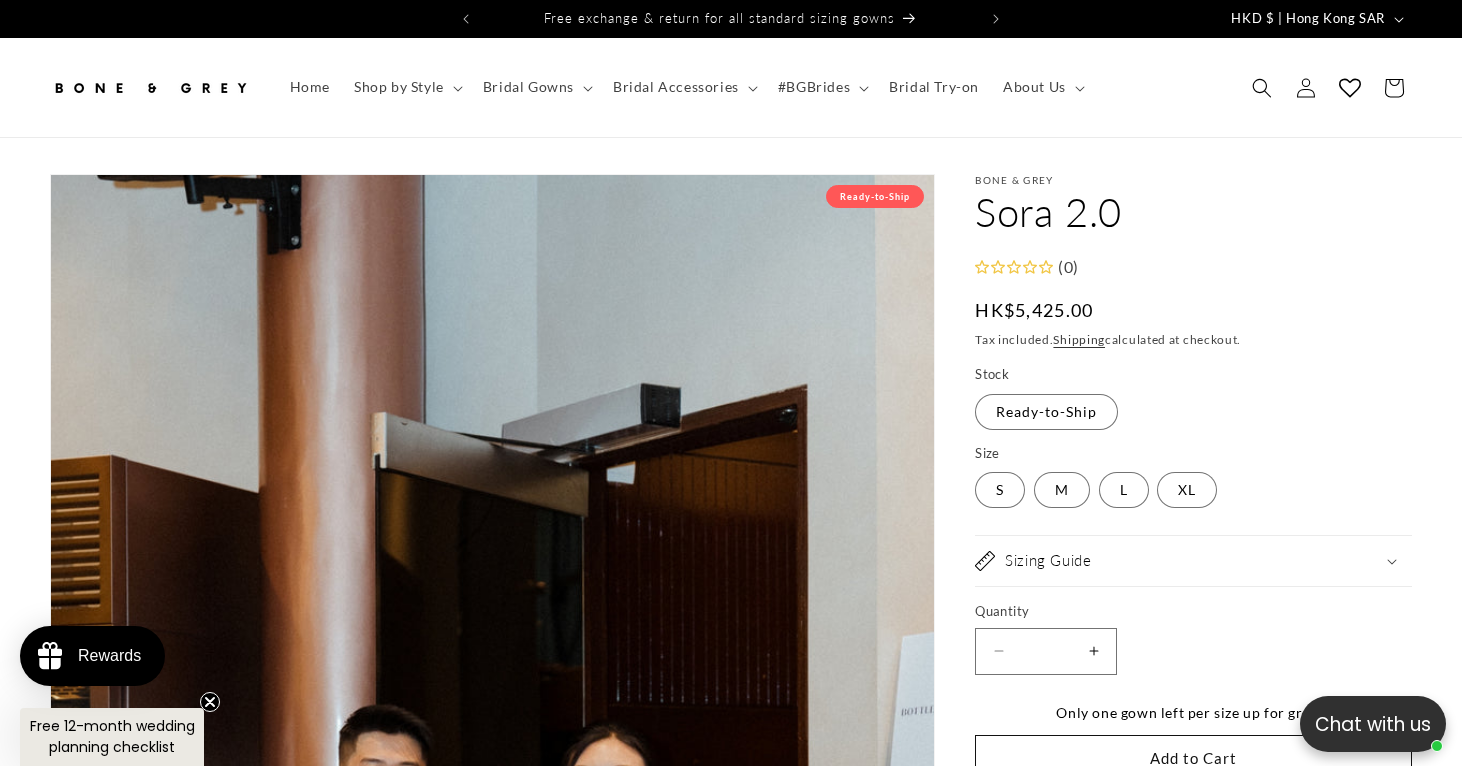 scroll, scrollTop: 0, scrollLeft: 0, axis: both 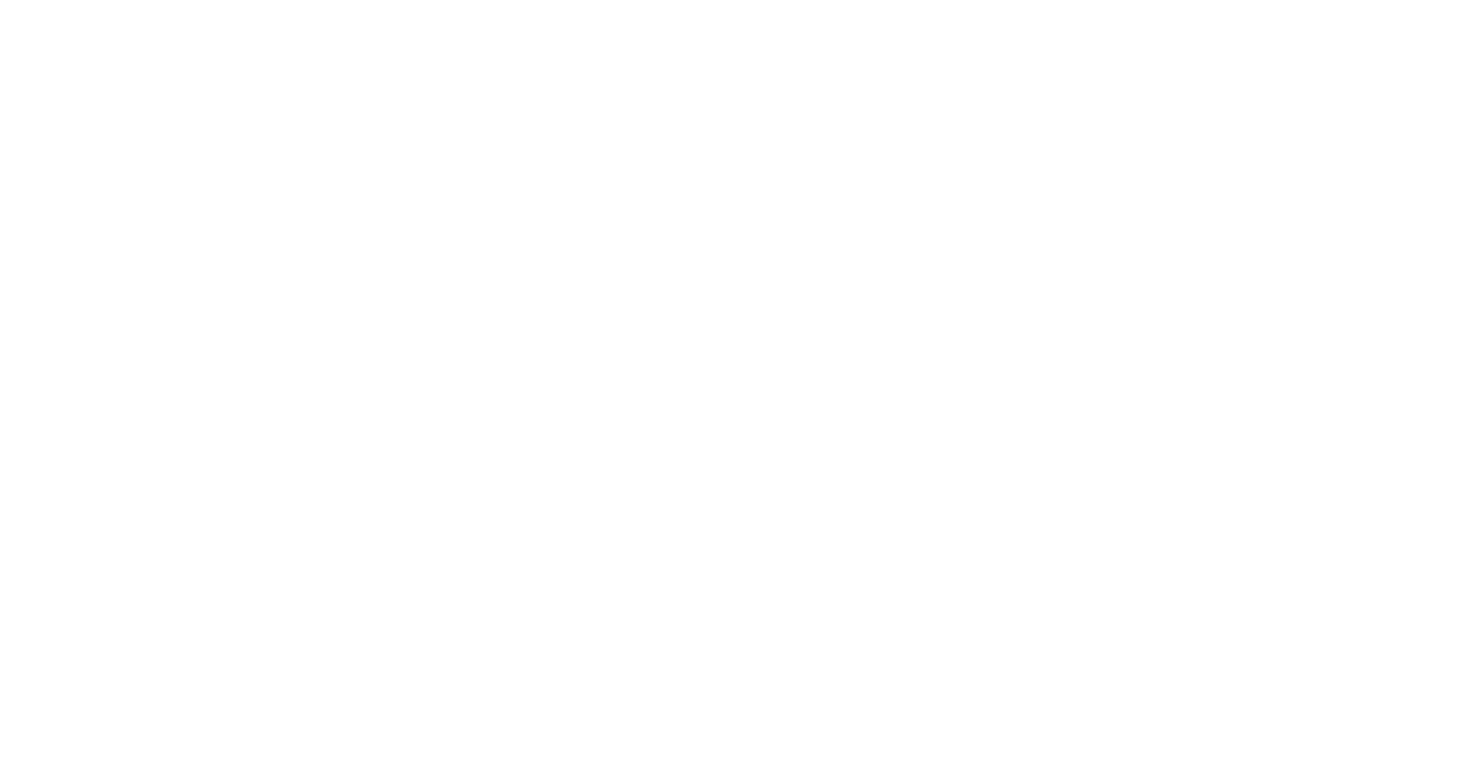 click on "Home
Shop by Style
Shop by Style
Shop All
Modern Minimalist
Romantic
Glamorous
Vintage" at bounding box center (731, 87) 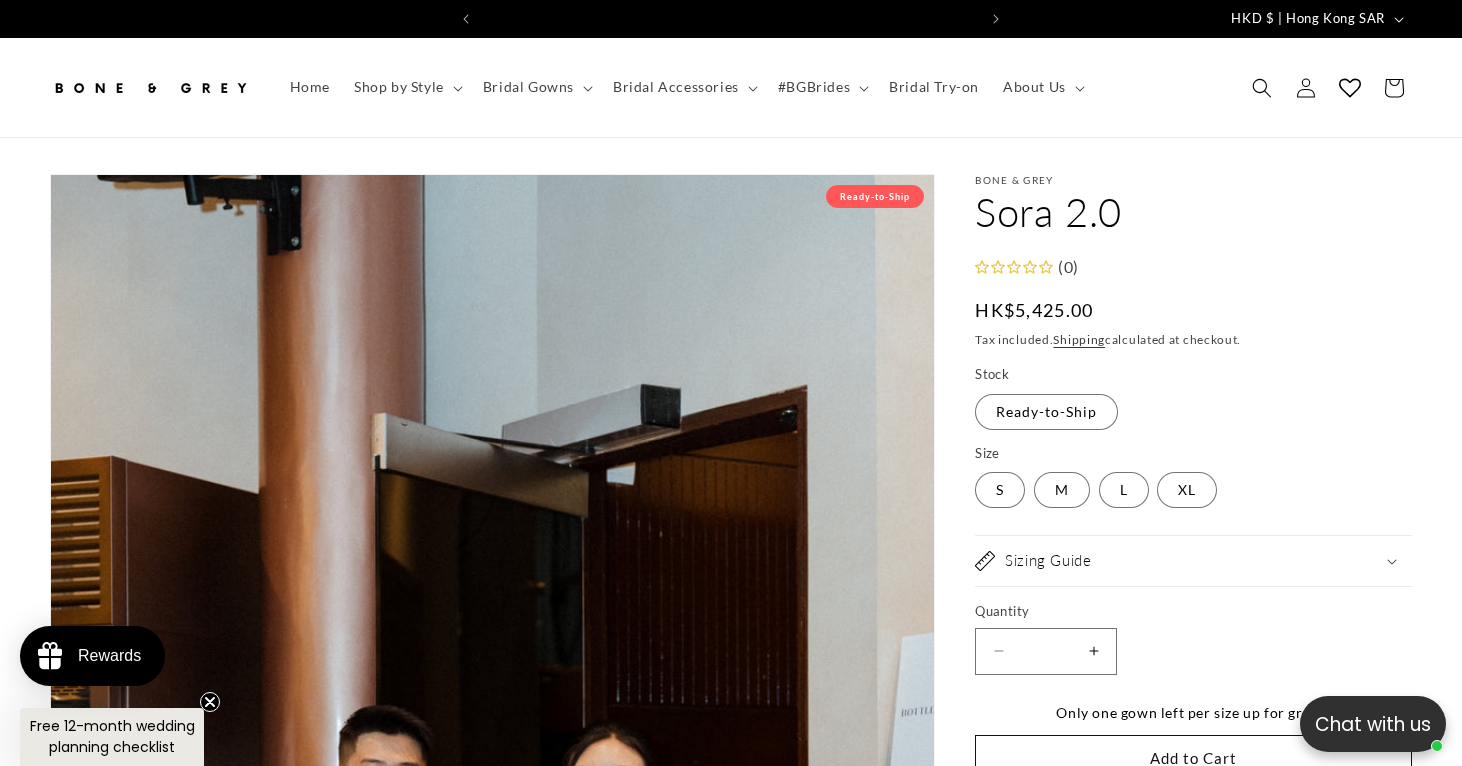 scroll, scrollTop: 0, scrollLeft: 0, axis: both 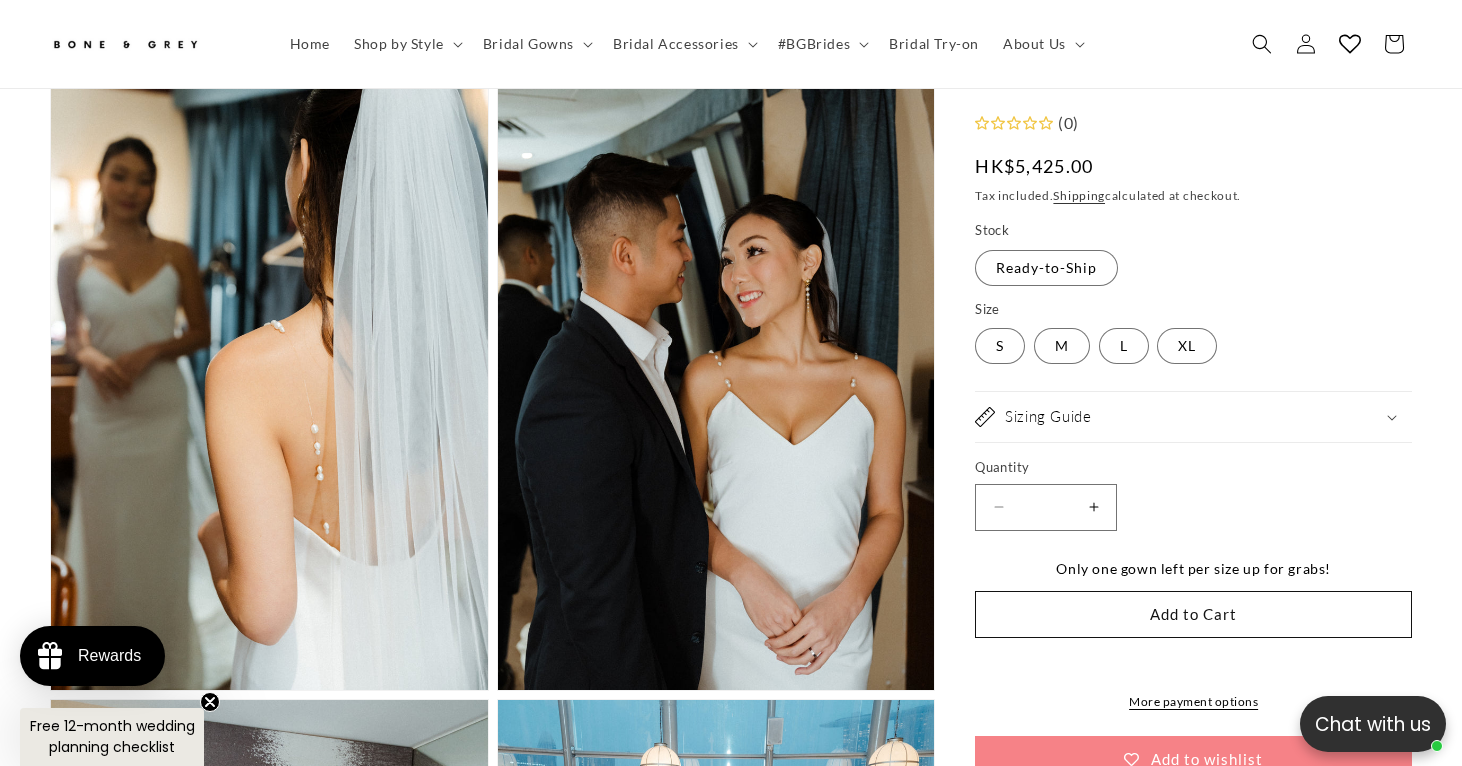 click on "Open media 4 in modal" at bounding box center (51, 690) 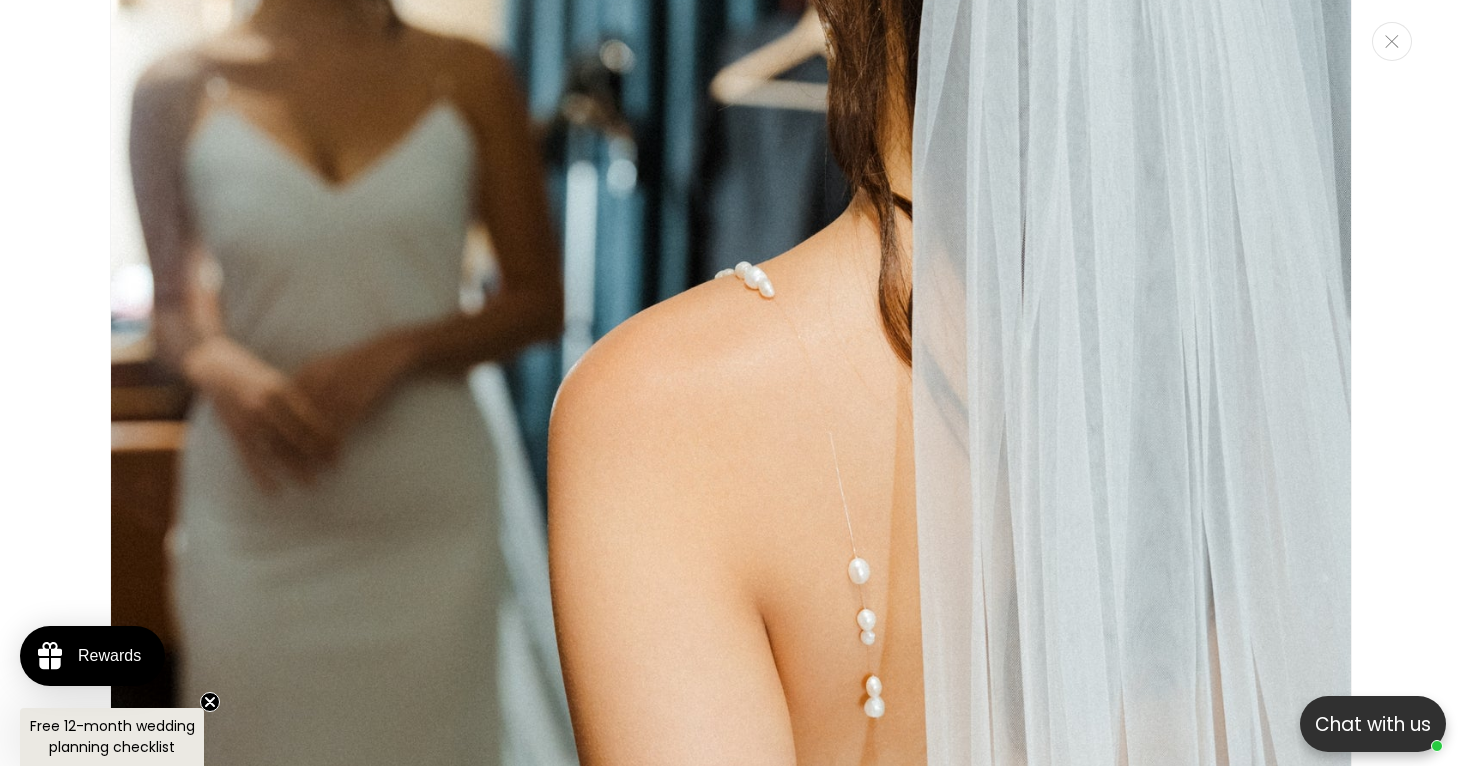 scroll, scrollTop: 6694, scrollLeft: 0, axis: vertical 